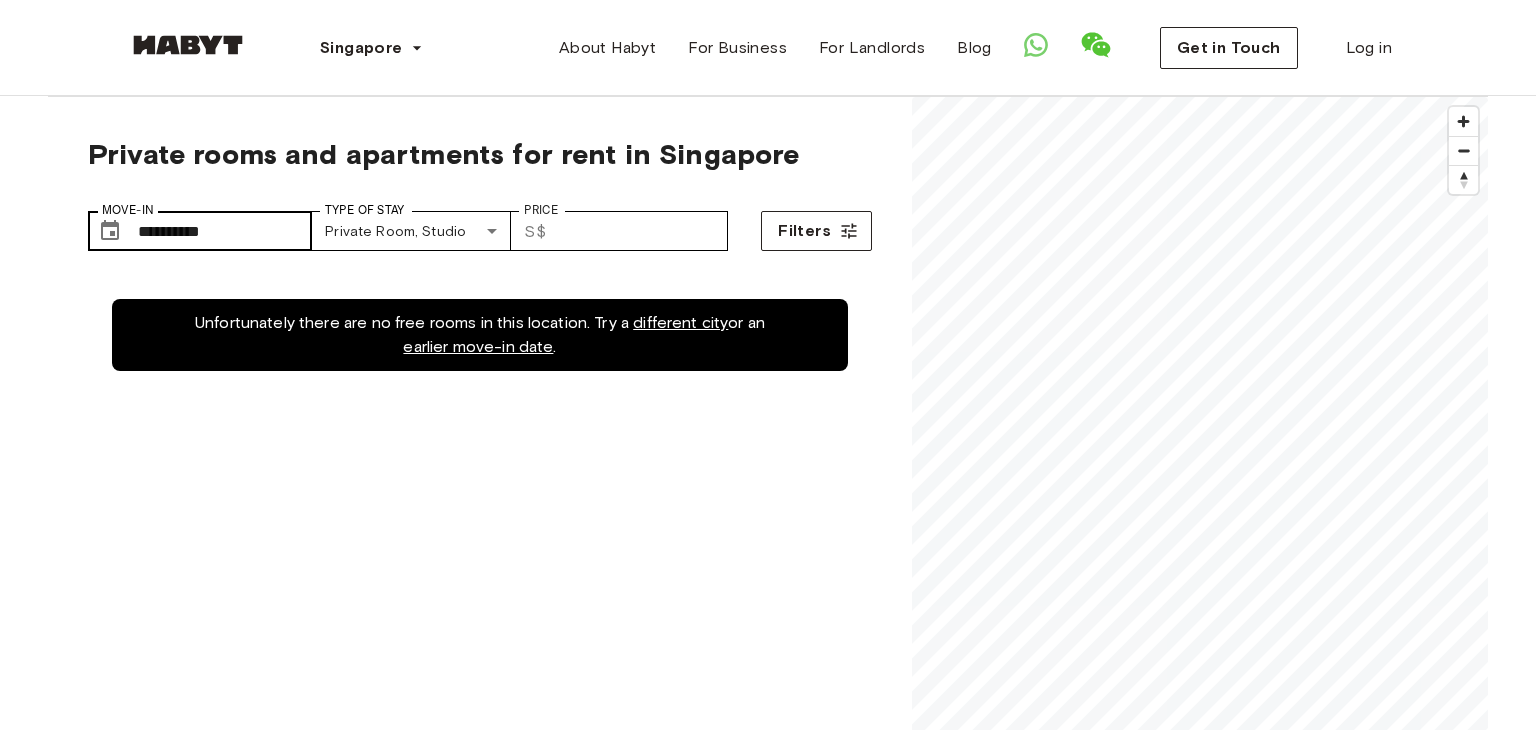 scroll, scrollTop: 56, scrollLeft: 0, axis: vertical 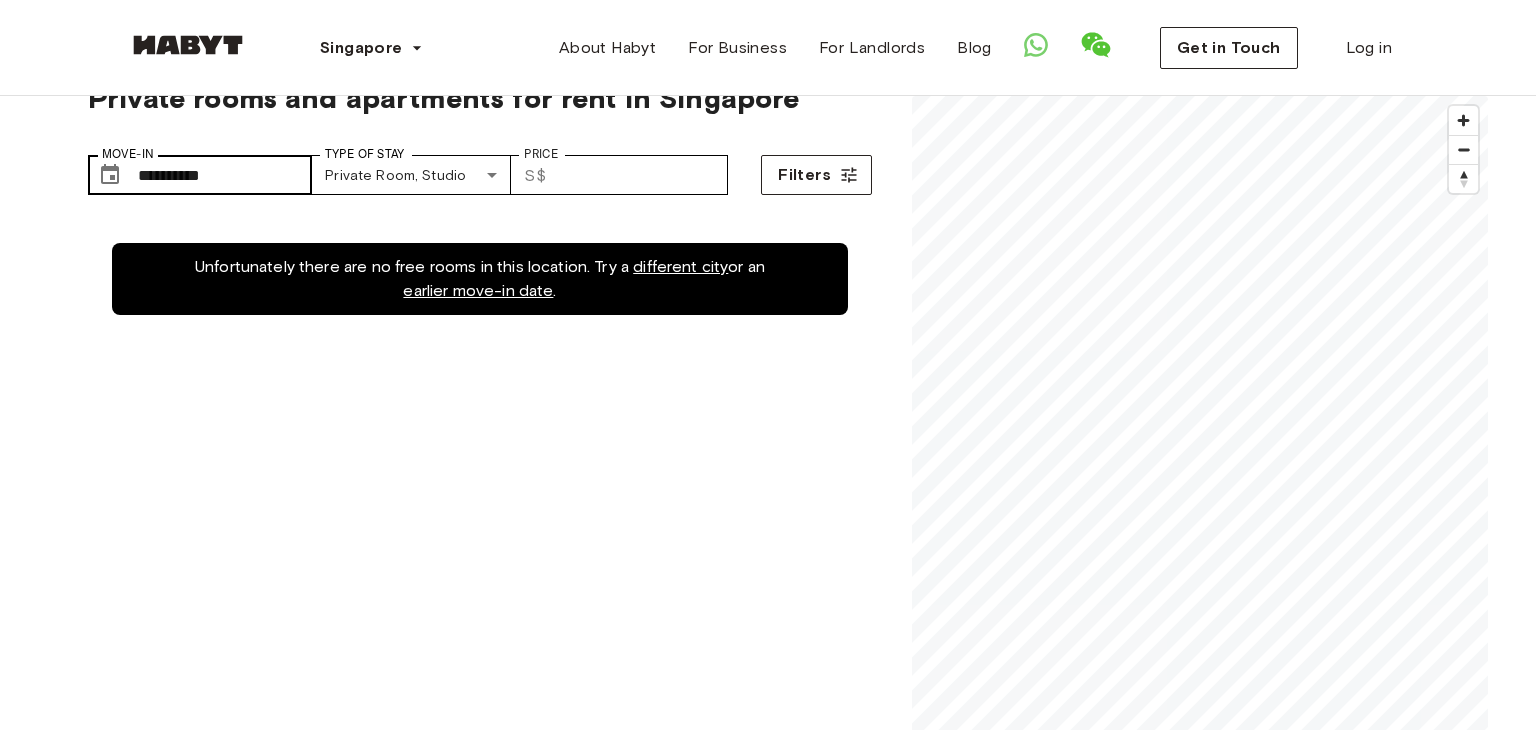 type on "**" 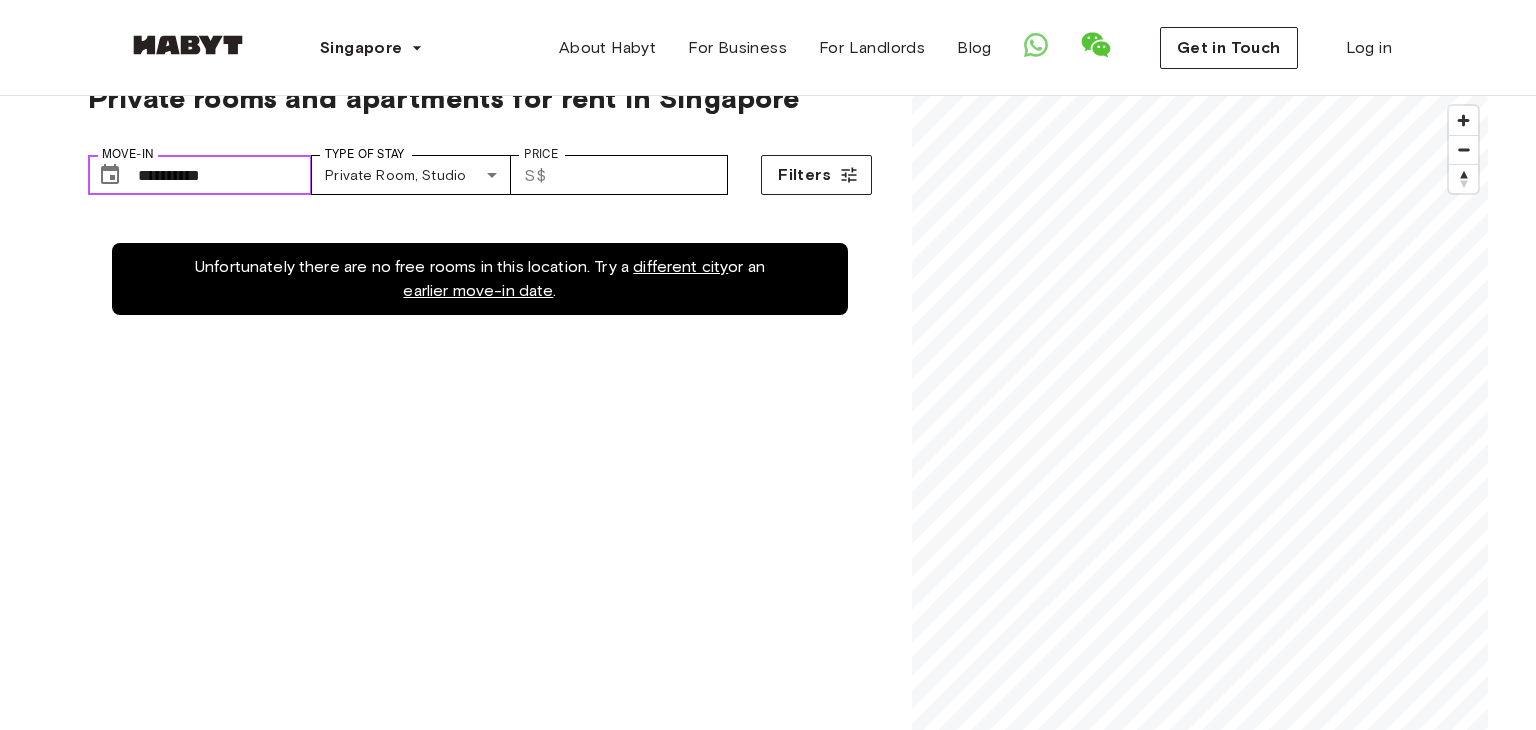 click on "**********" at bounding box center [225, 175] 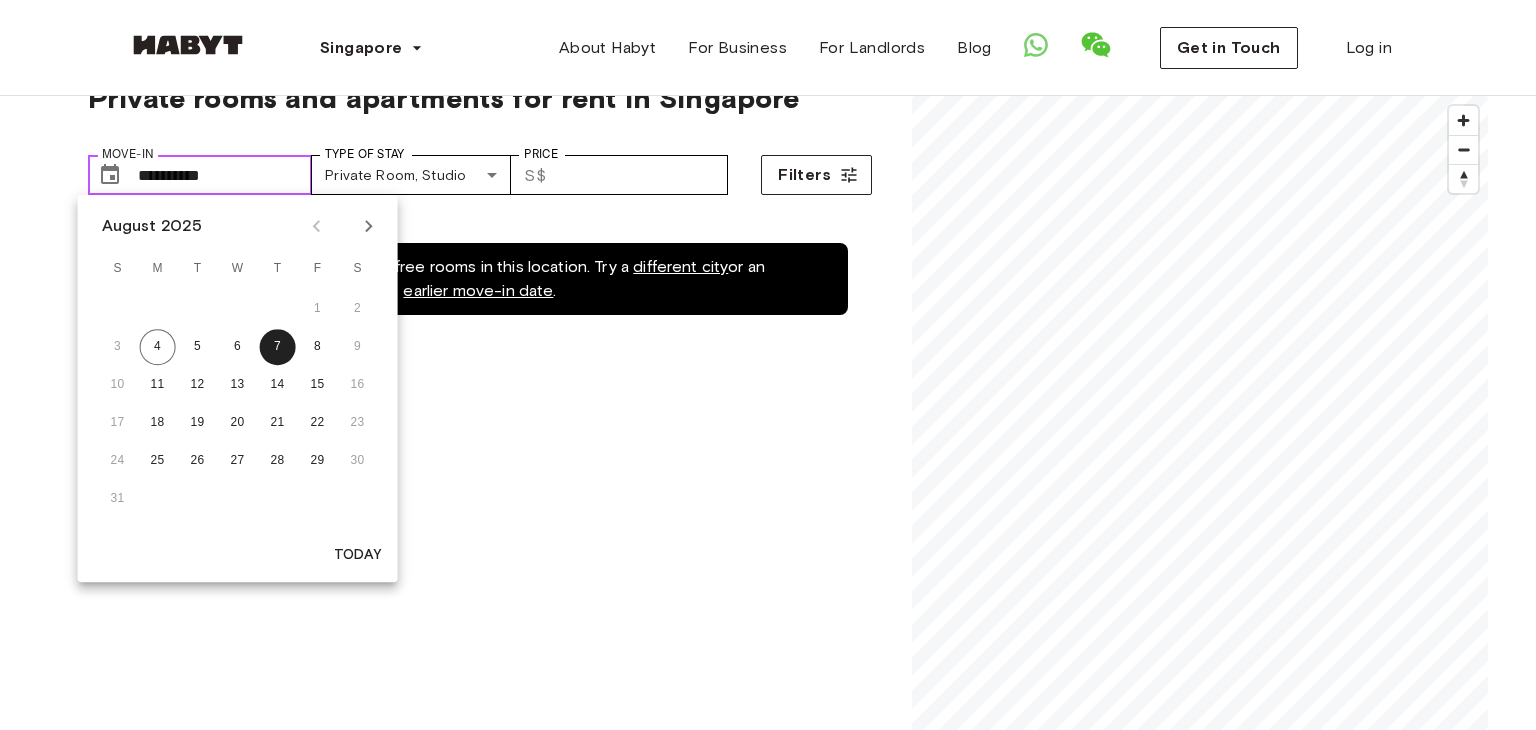 scroll, scrollTop: 56, scrollLeft: 0, axis: vertical 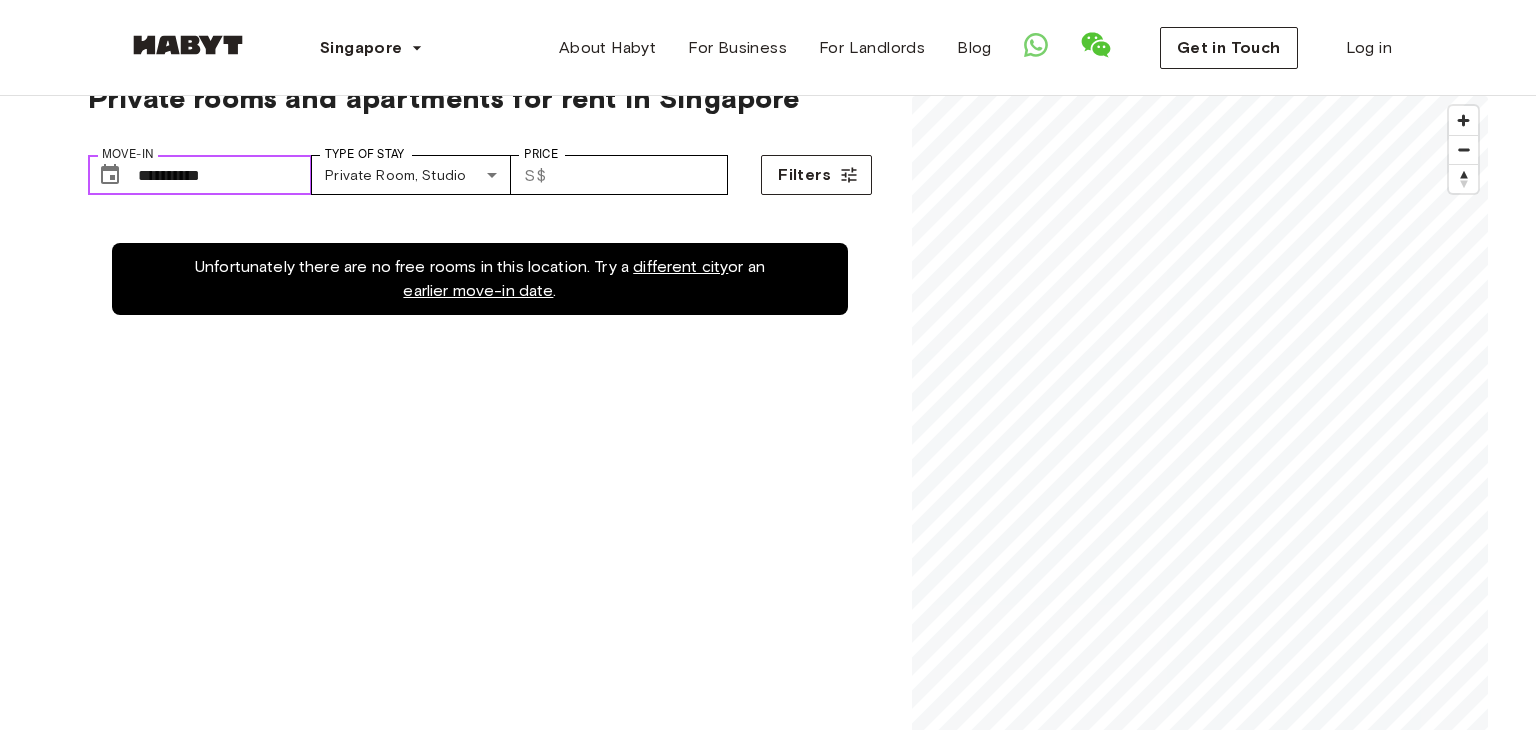 click on "**********" at bounding box center (225, 175) 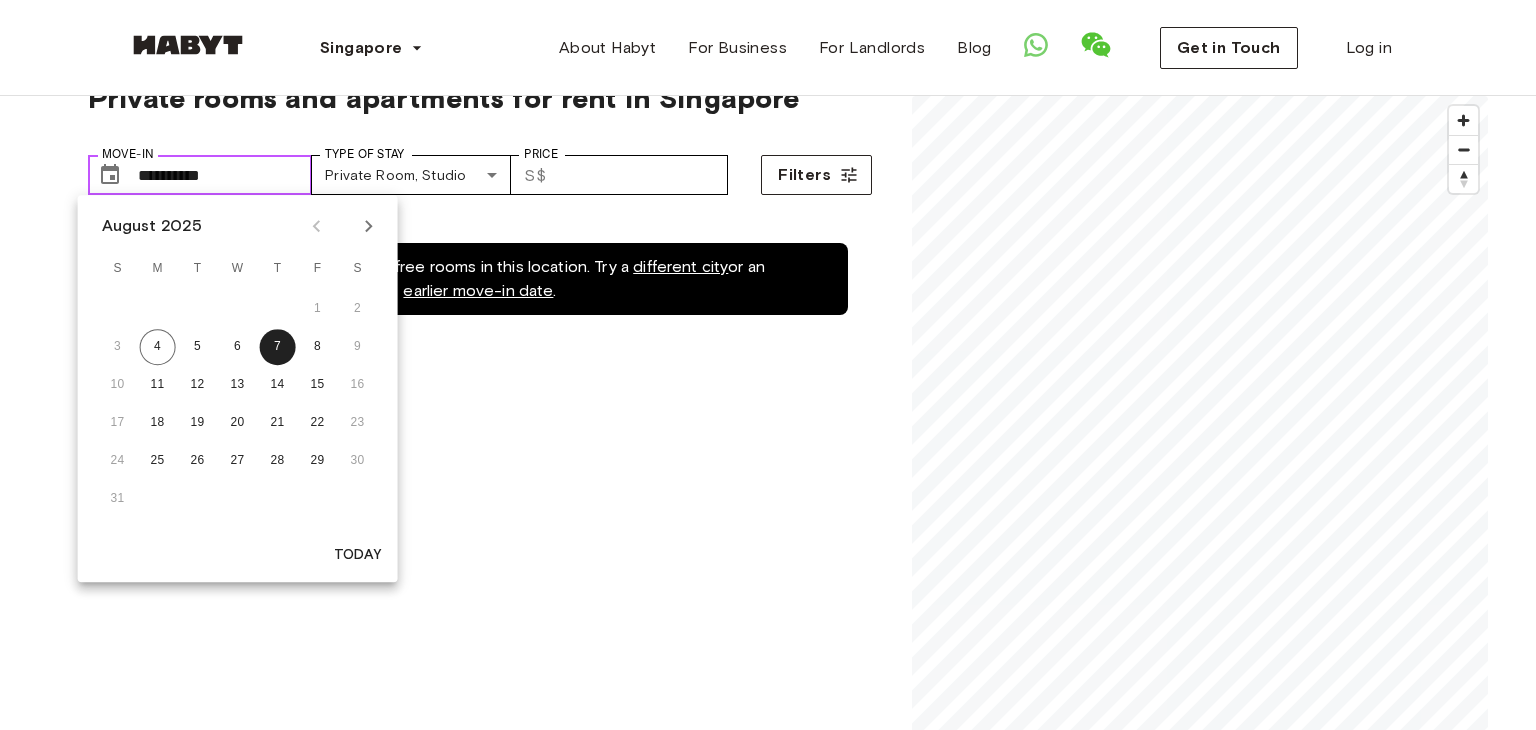 click on "**********" at bounding box center (225, 175) 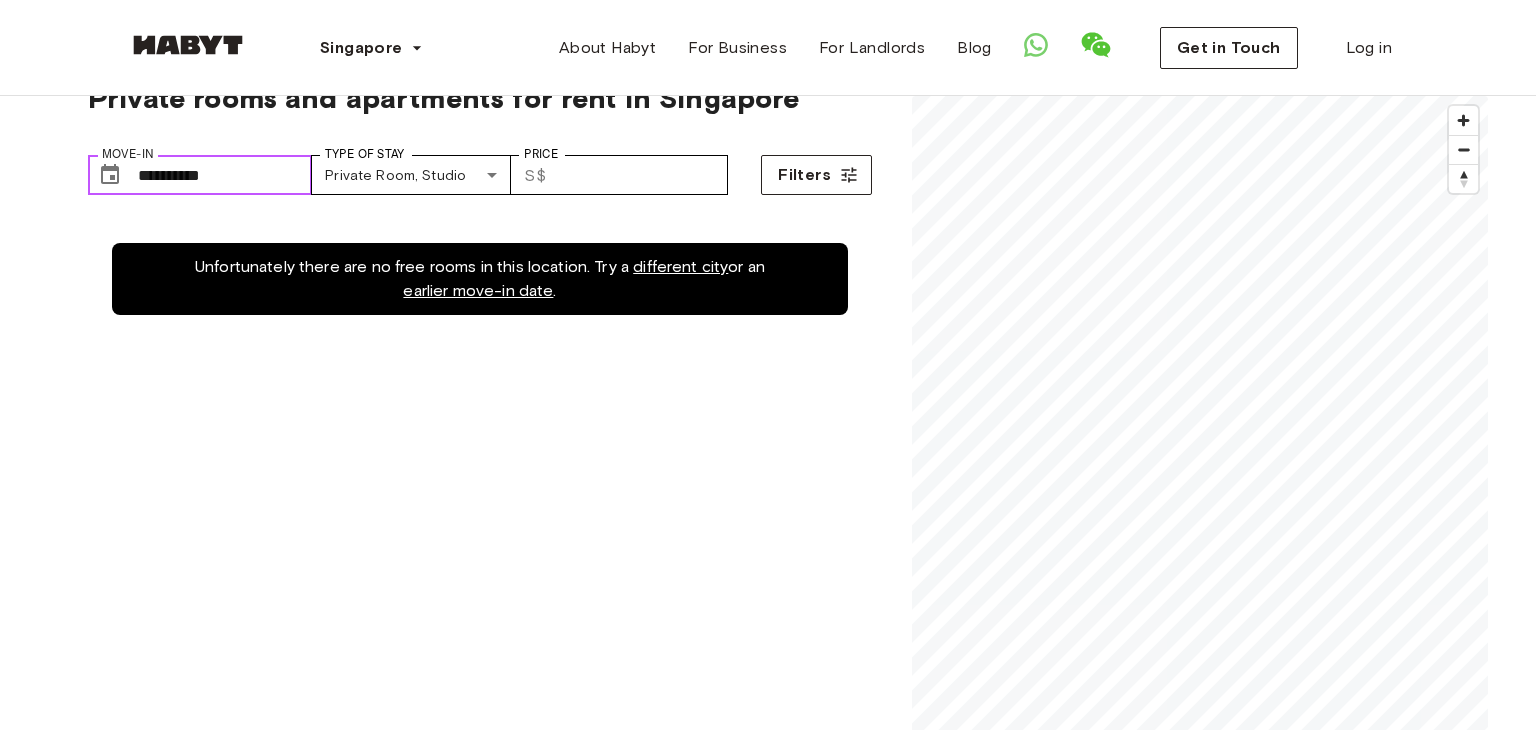 click on "**********" at bounding box center [225, 175] 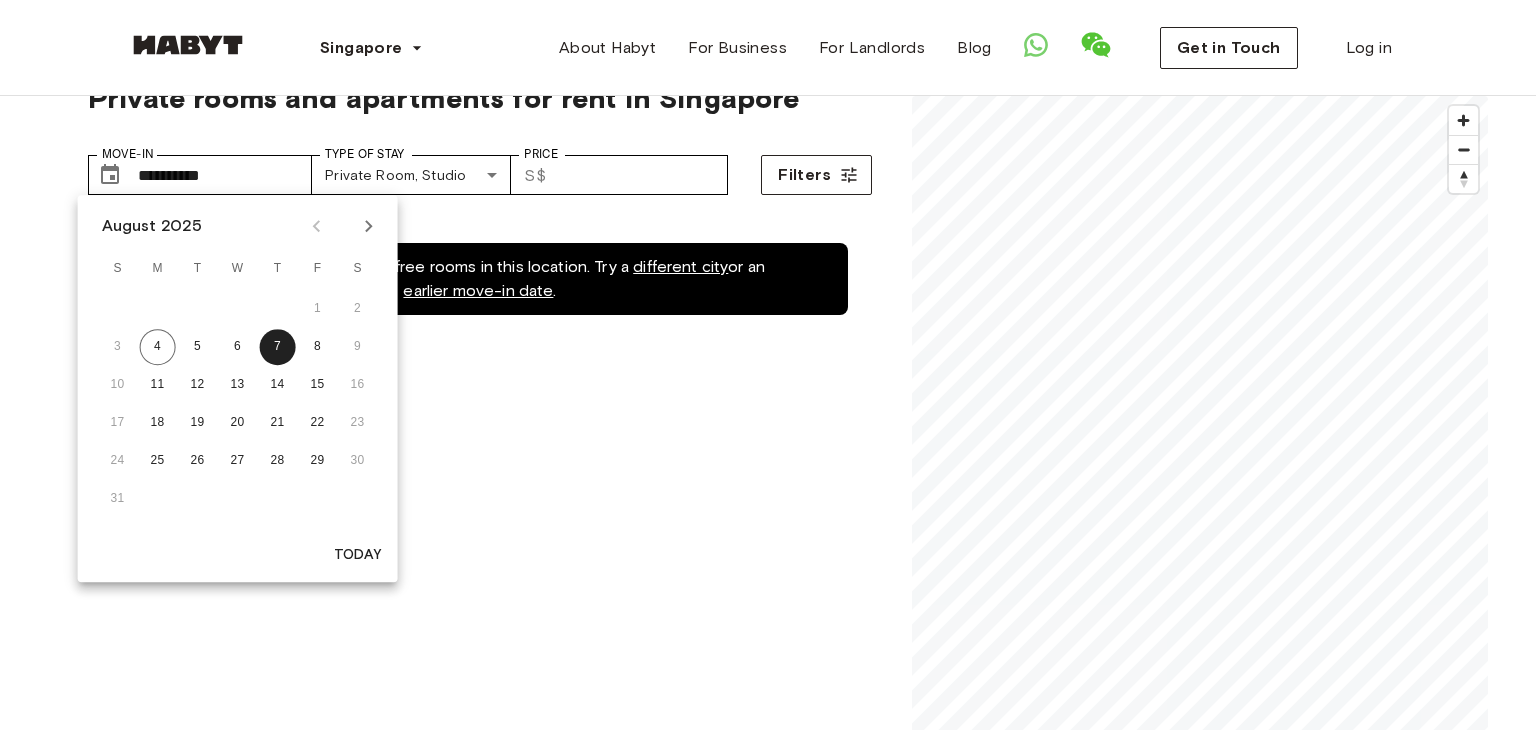 click at bounding box center (369, 226) 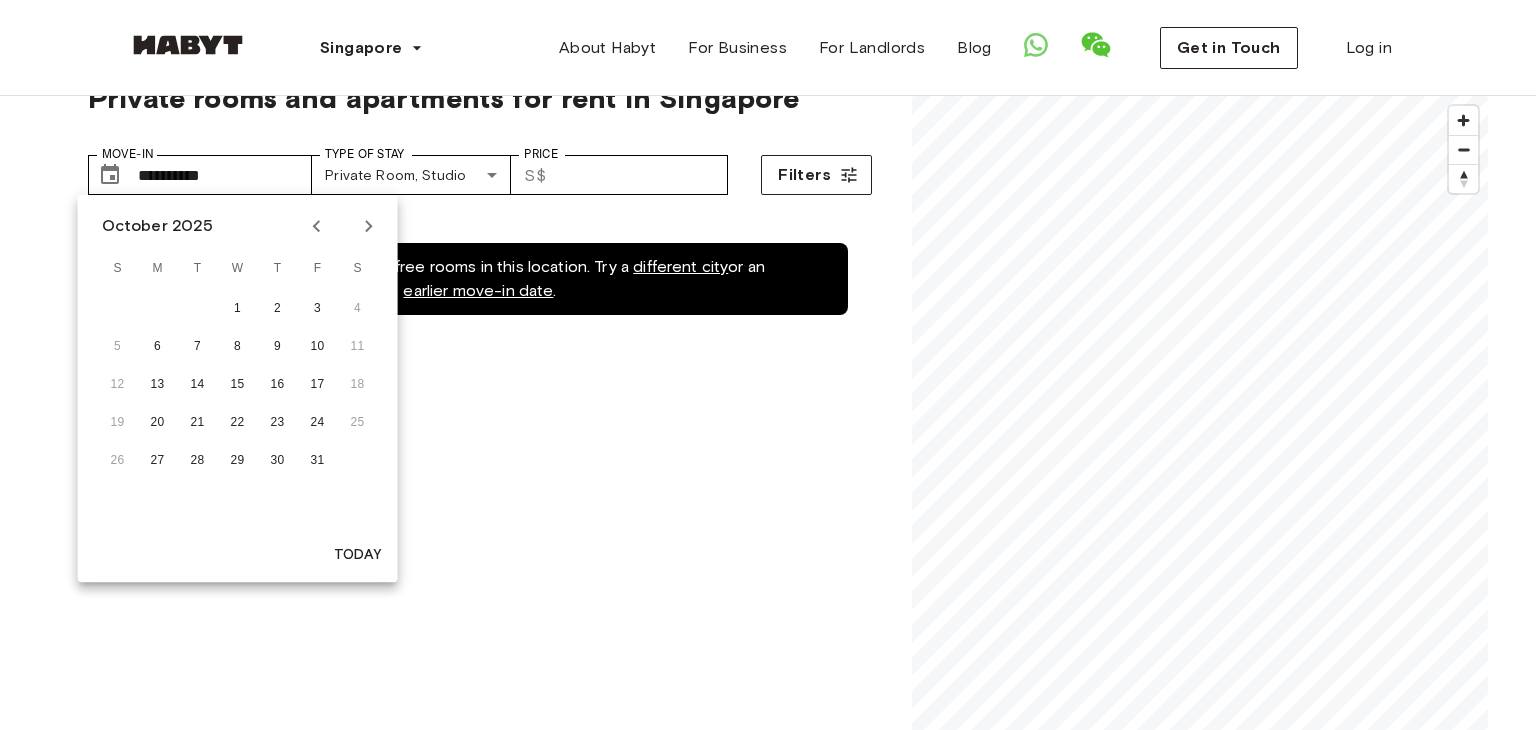 click at bounding box center (369, 226) 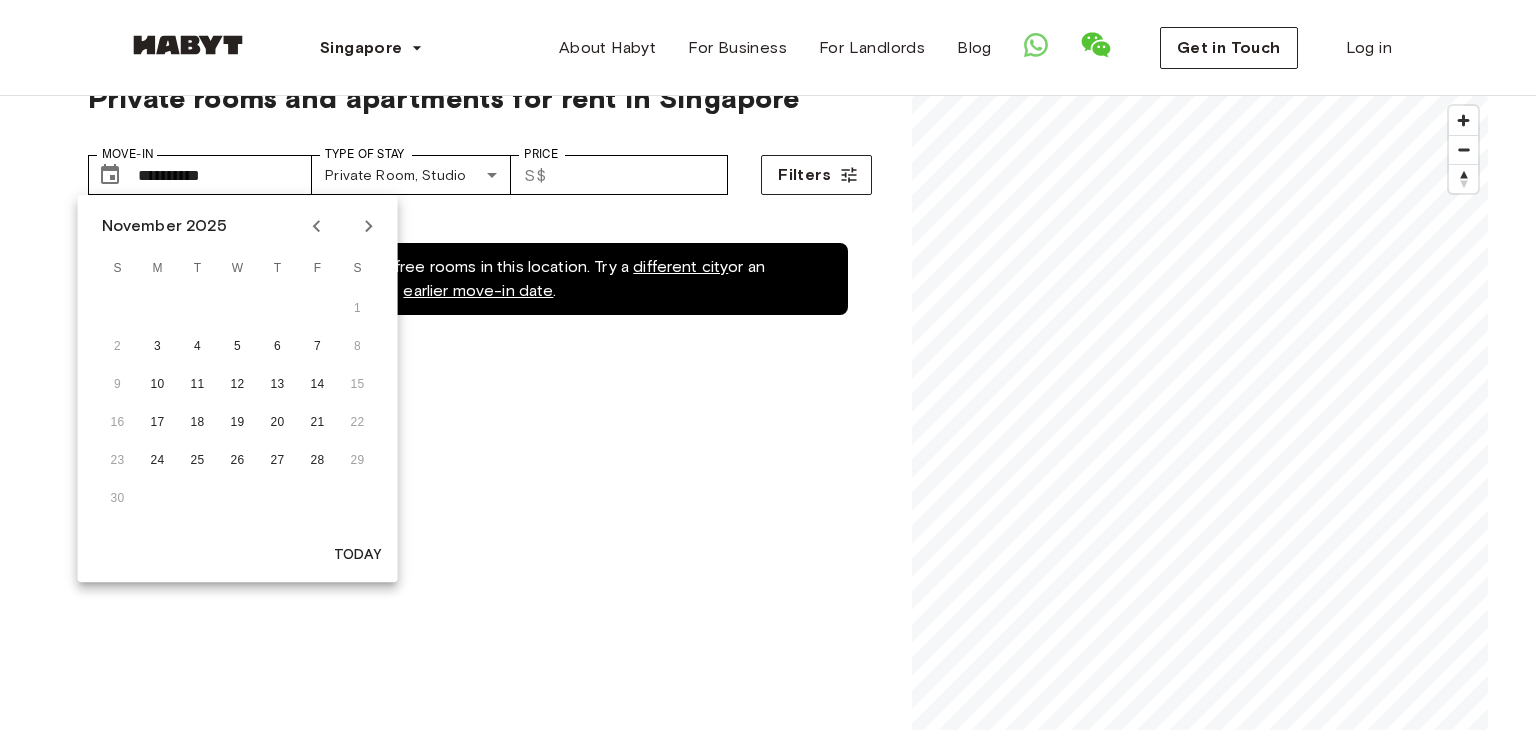 click at bounding box center [369, 226] 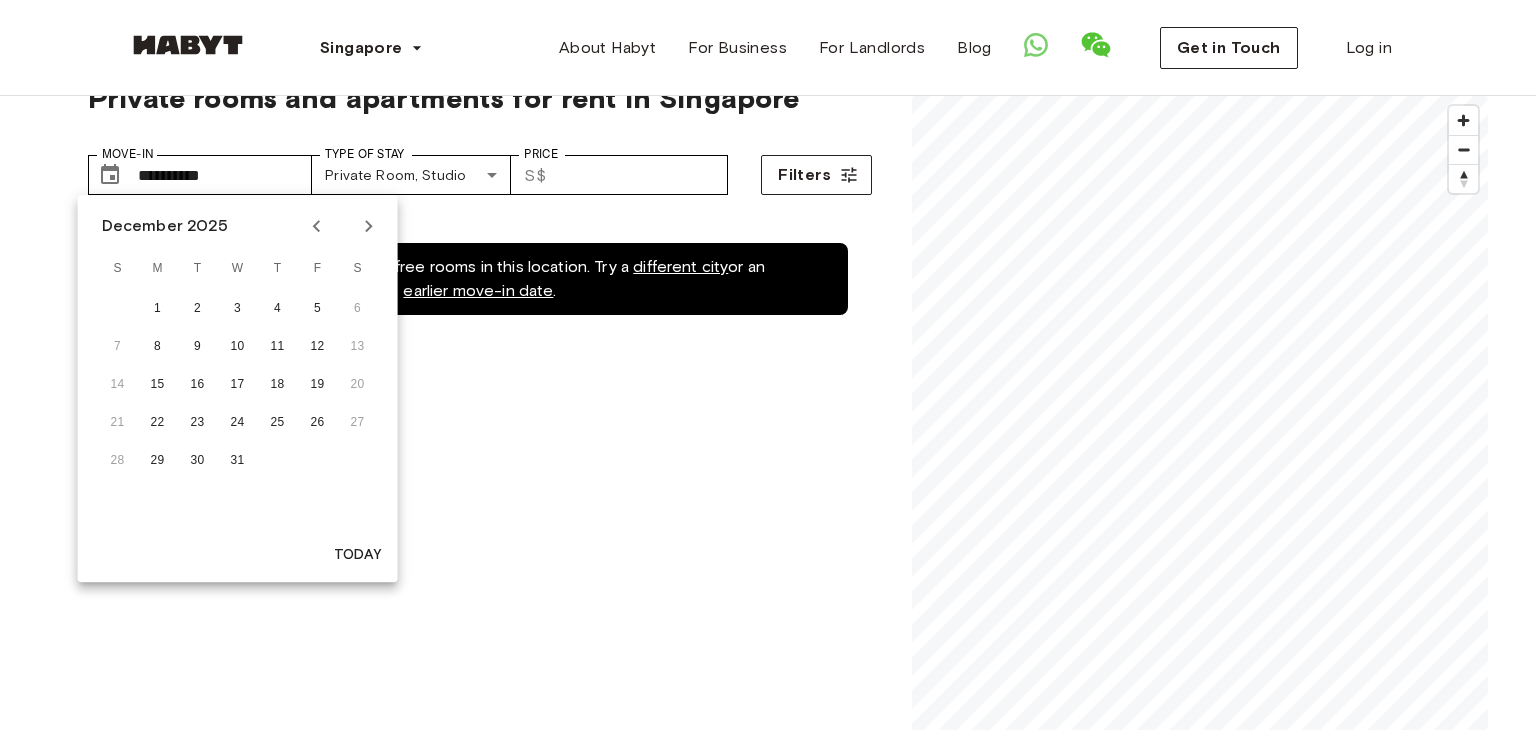 click at bounding box center [369, 226] 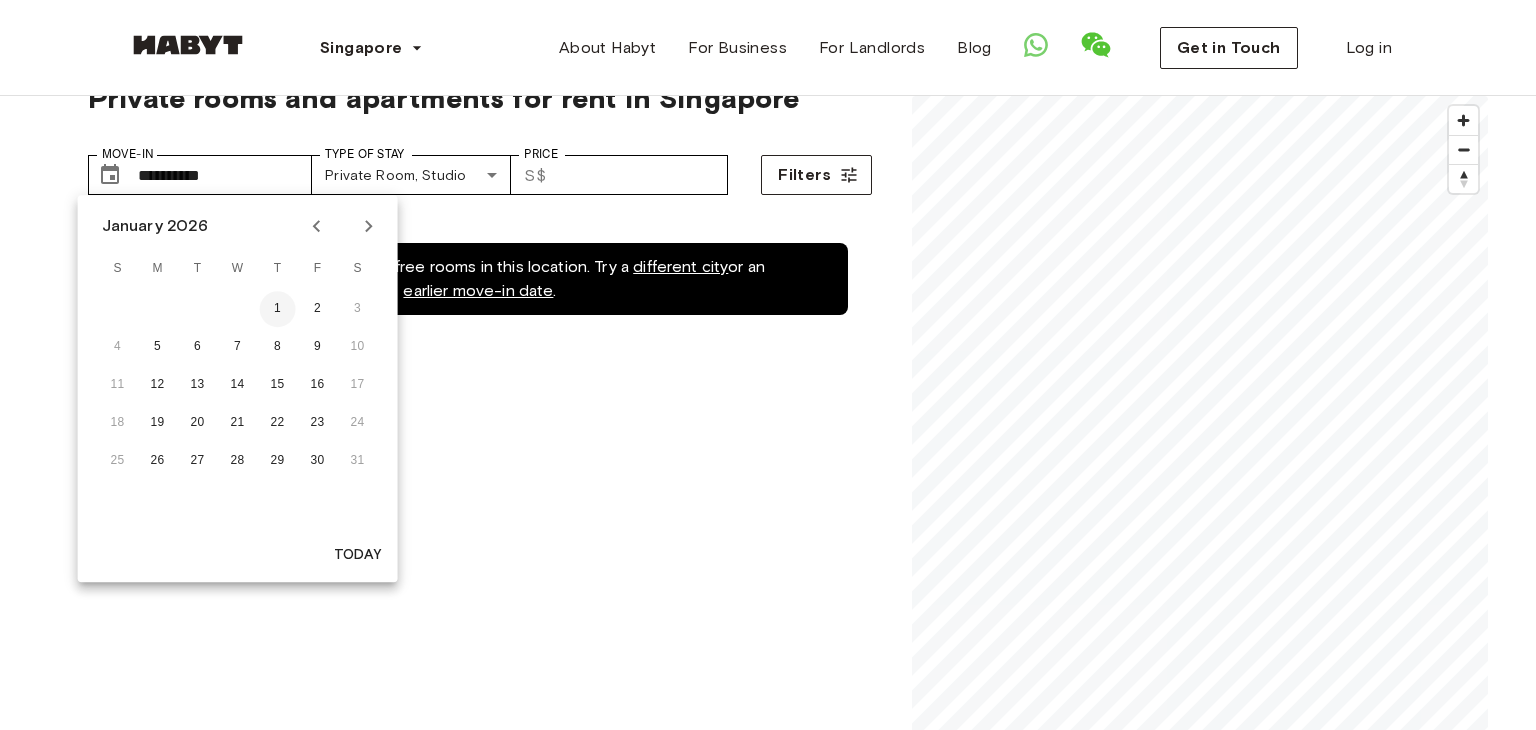 click on "1" at bounding box center (278, 309) 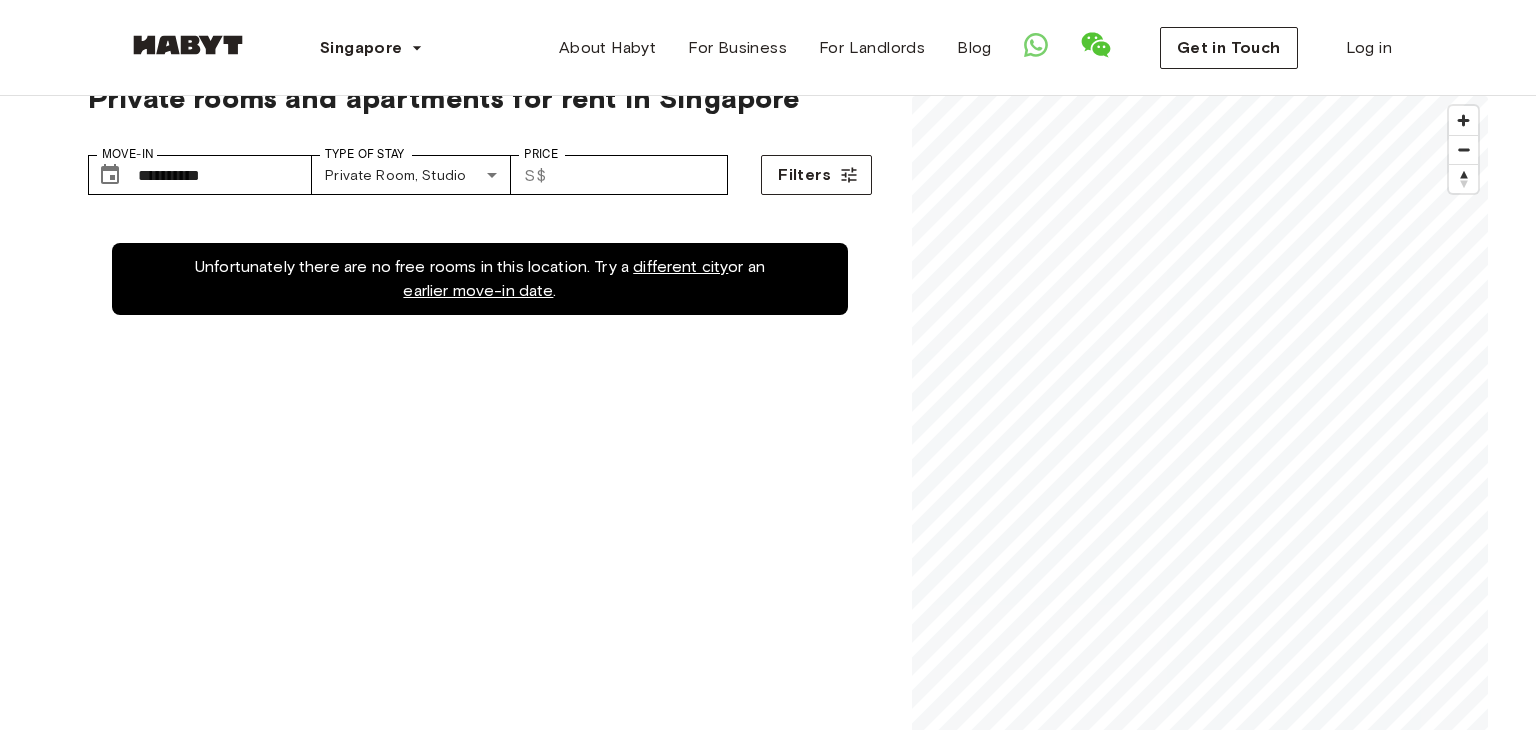 type on "**********" 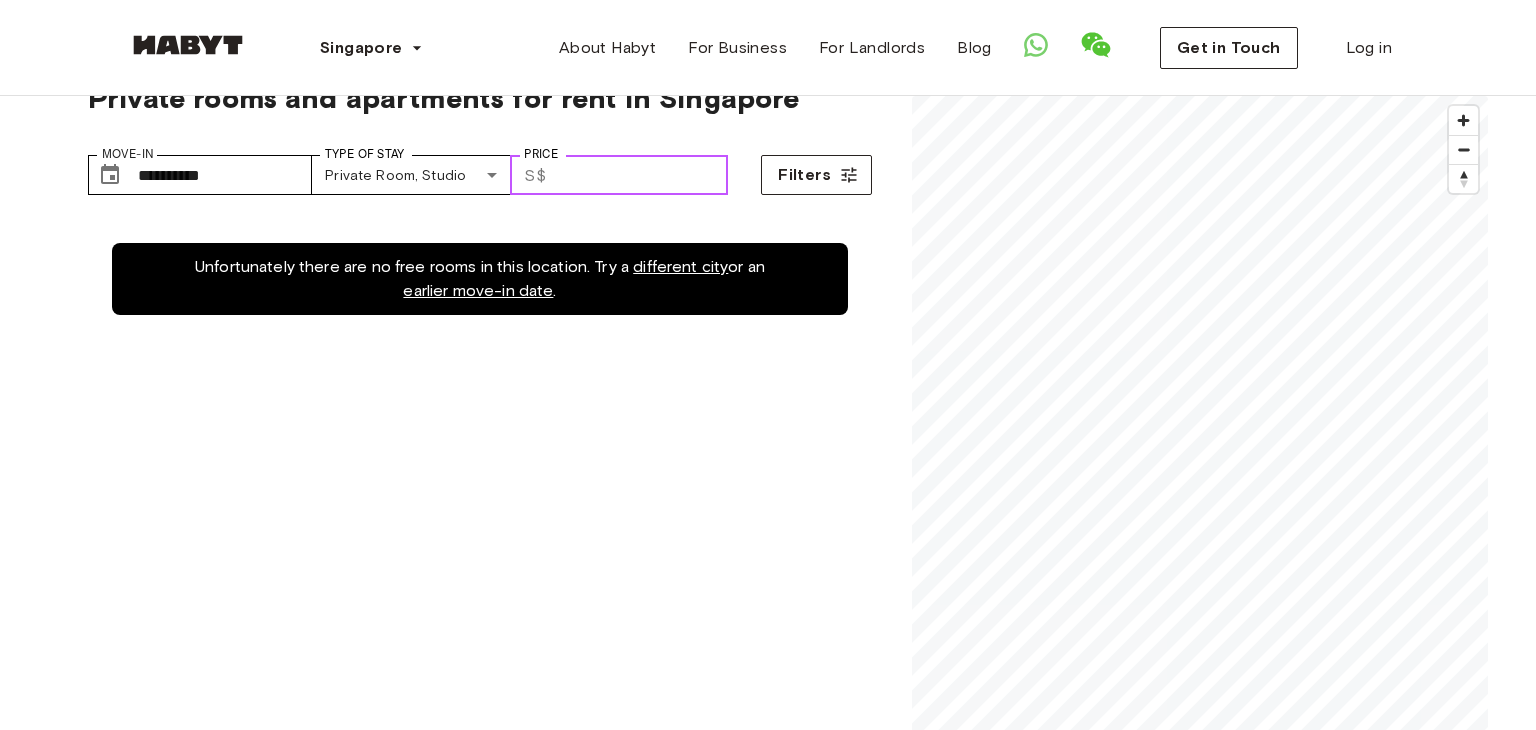 click on "**" at bounding box center [641, 175] 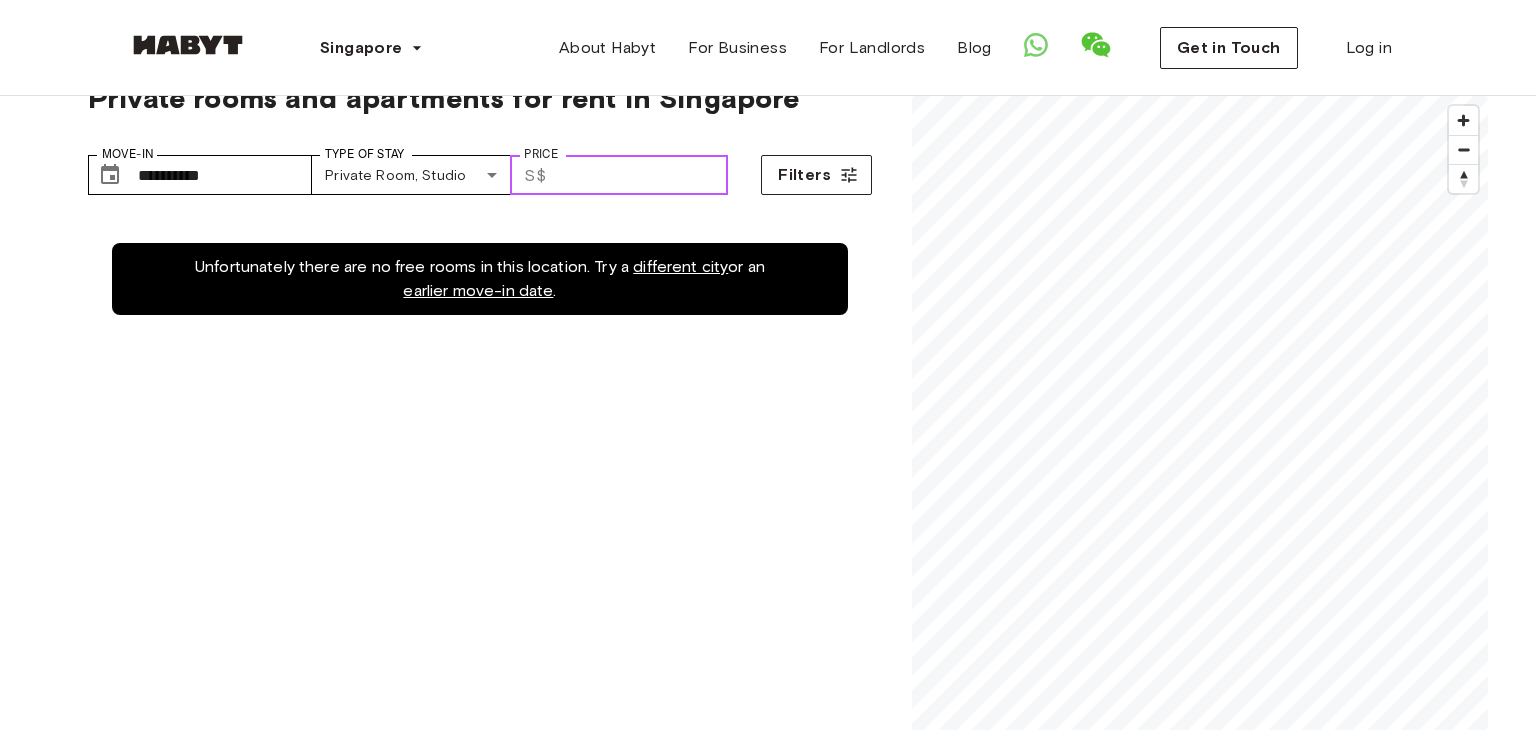 type on "*" 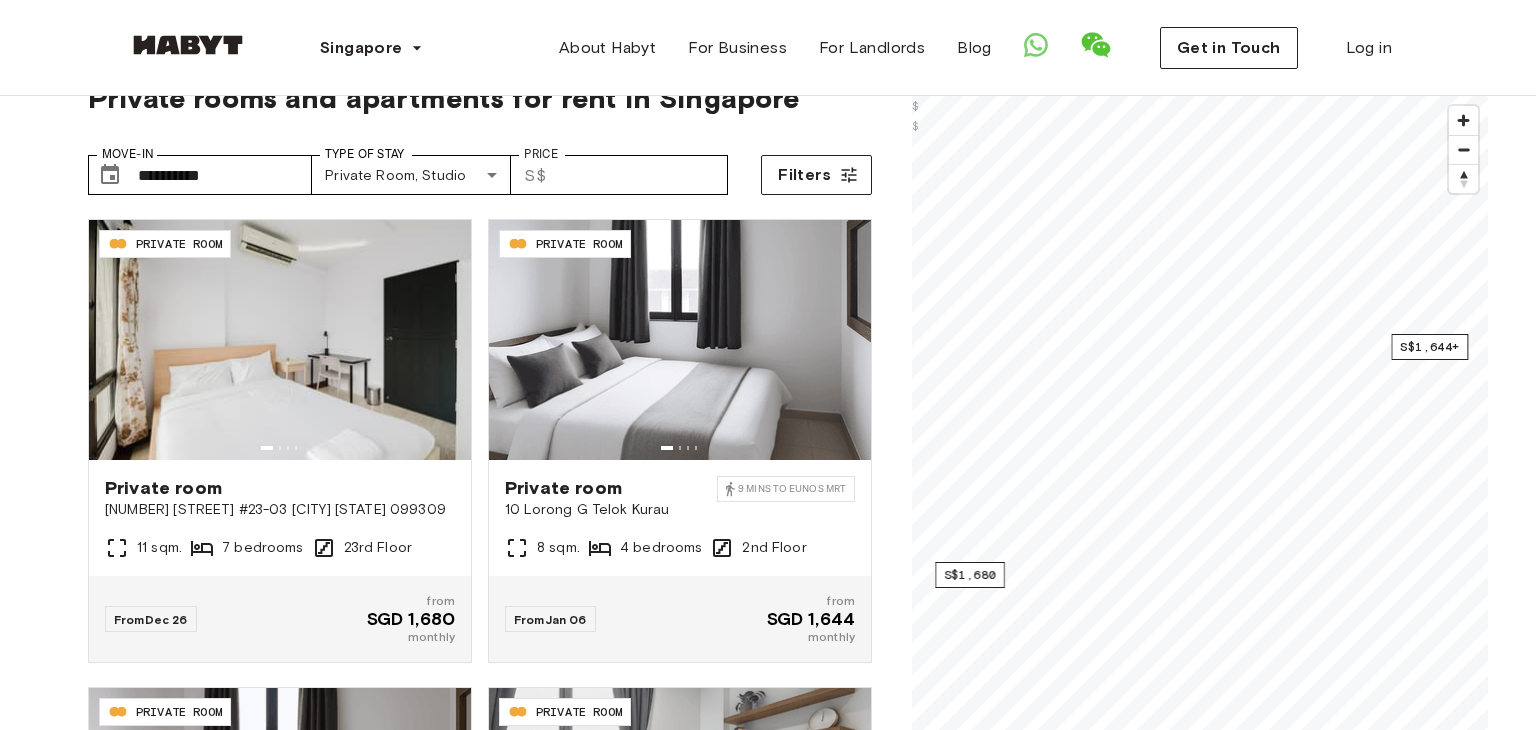 click on "**********" at bounding box center (480, 495) 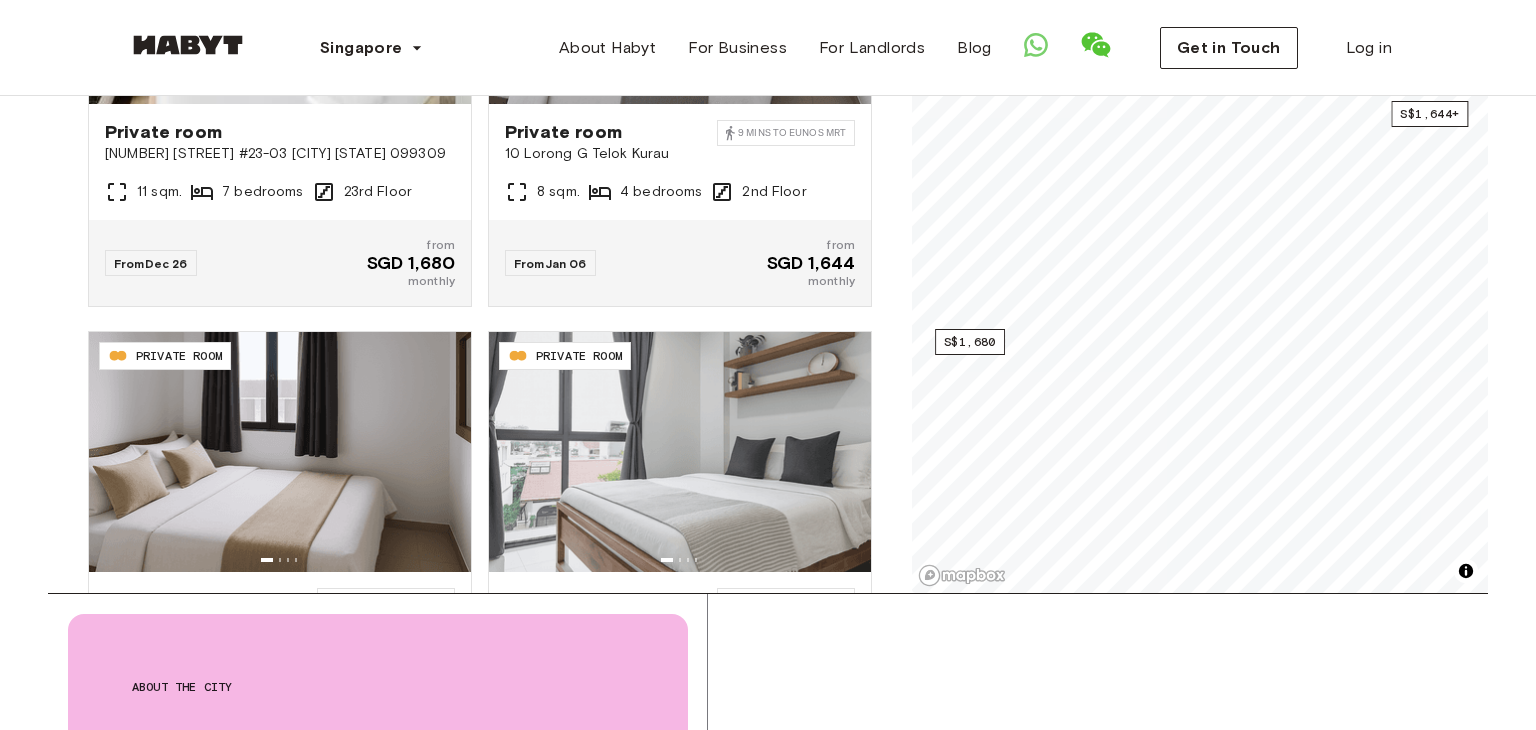 scroll, scrollTop: 416, scrollLeft: 0, axis: vertical 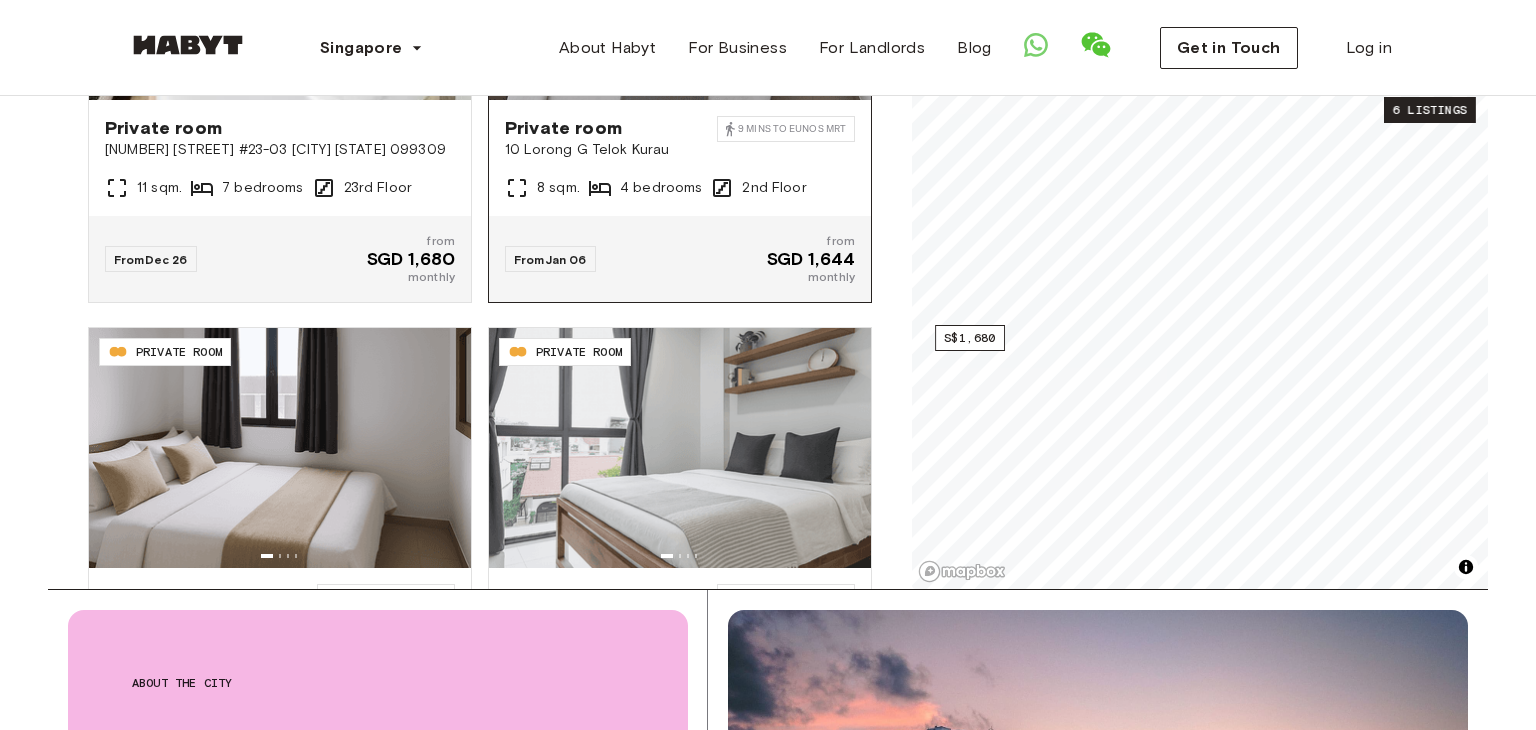 click on "Private room 10 Lorong G Telok Kurau 9 mins to Eunos MRT 8 sqm. 4 bedrooms 2nd Floor" at bounding box center (680, 158) 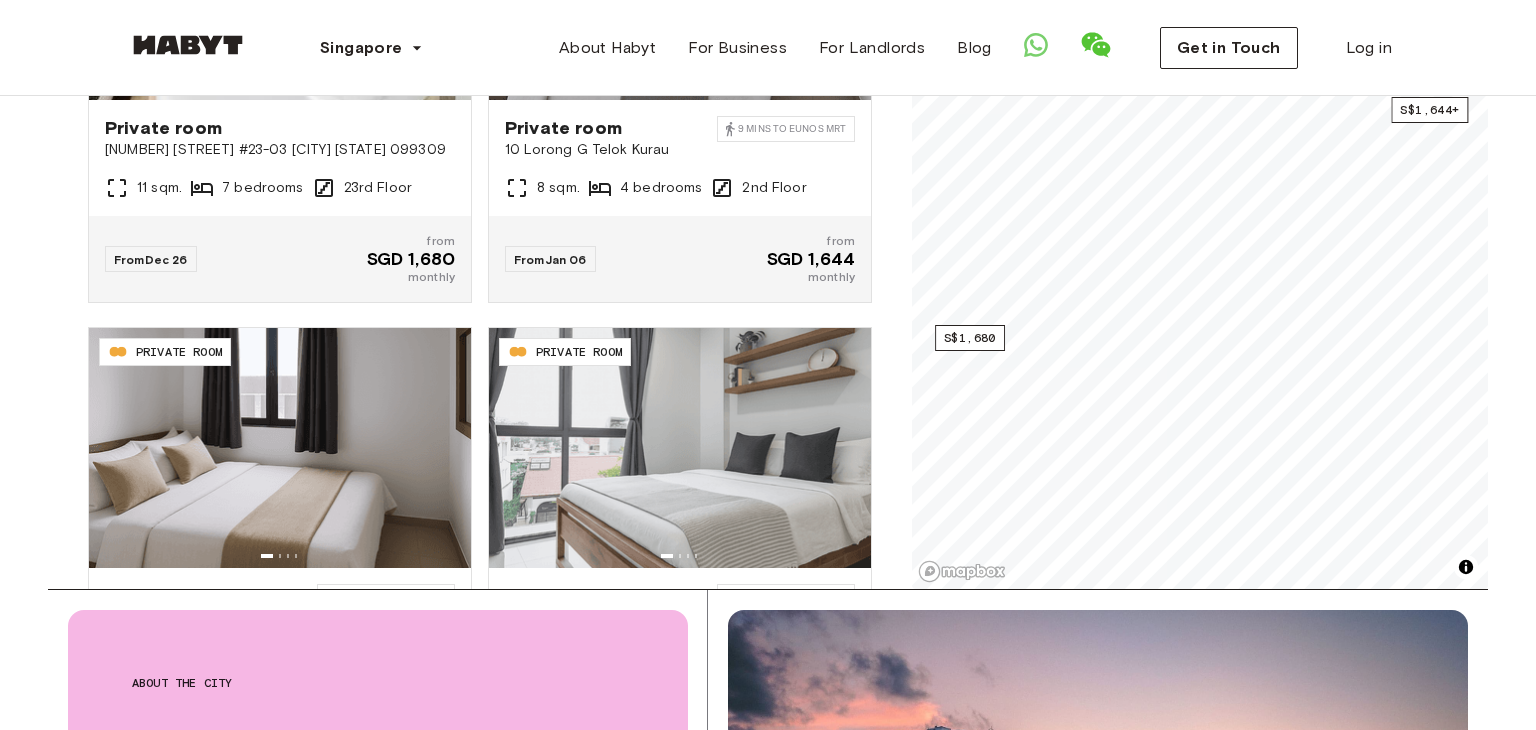 click on "**********" at bounding box center [480, 135] 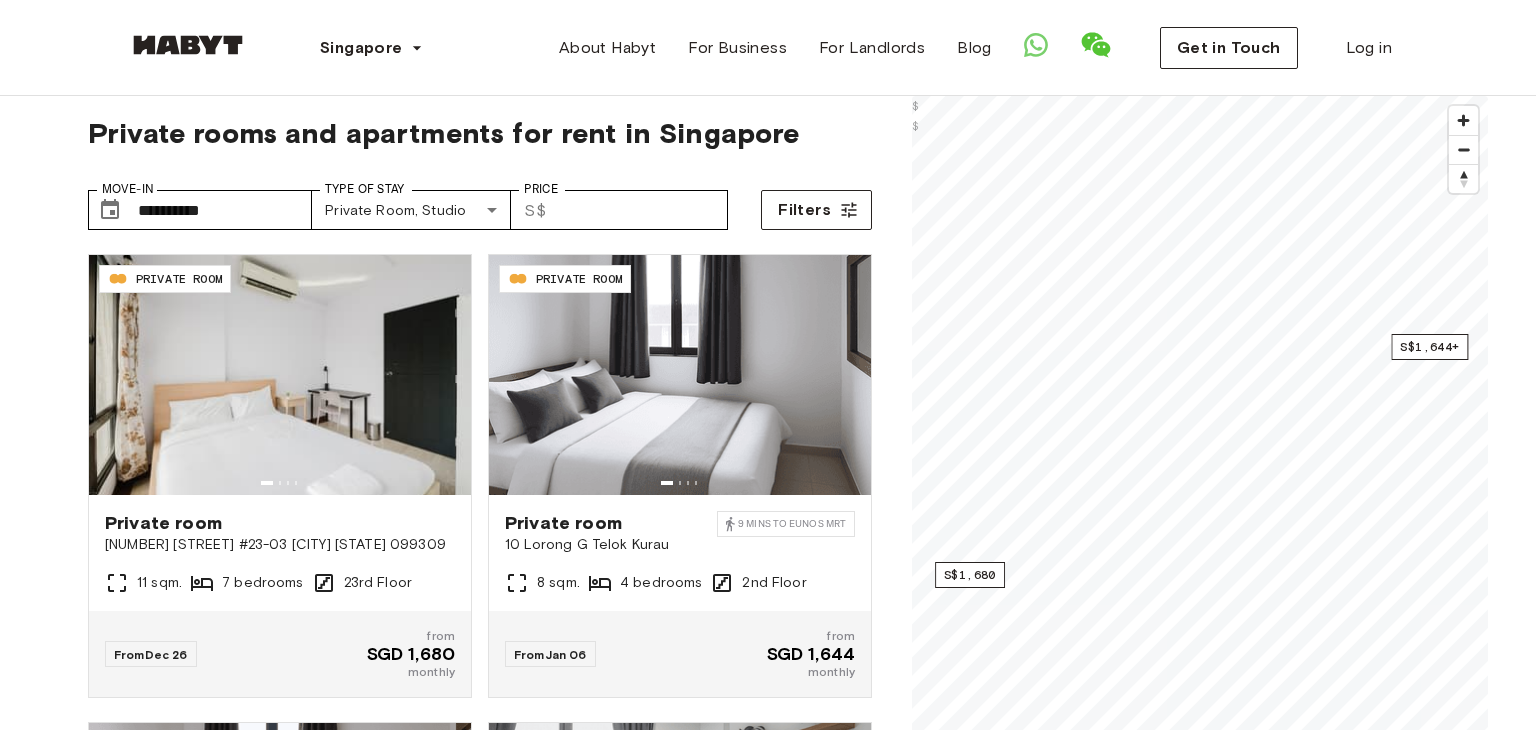 scroll, scrollTop: 0, scrollLeft: 0, axis: both 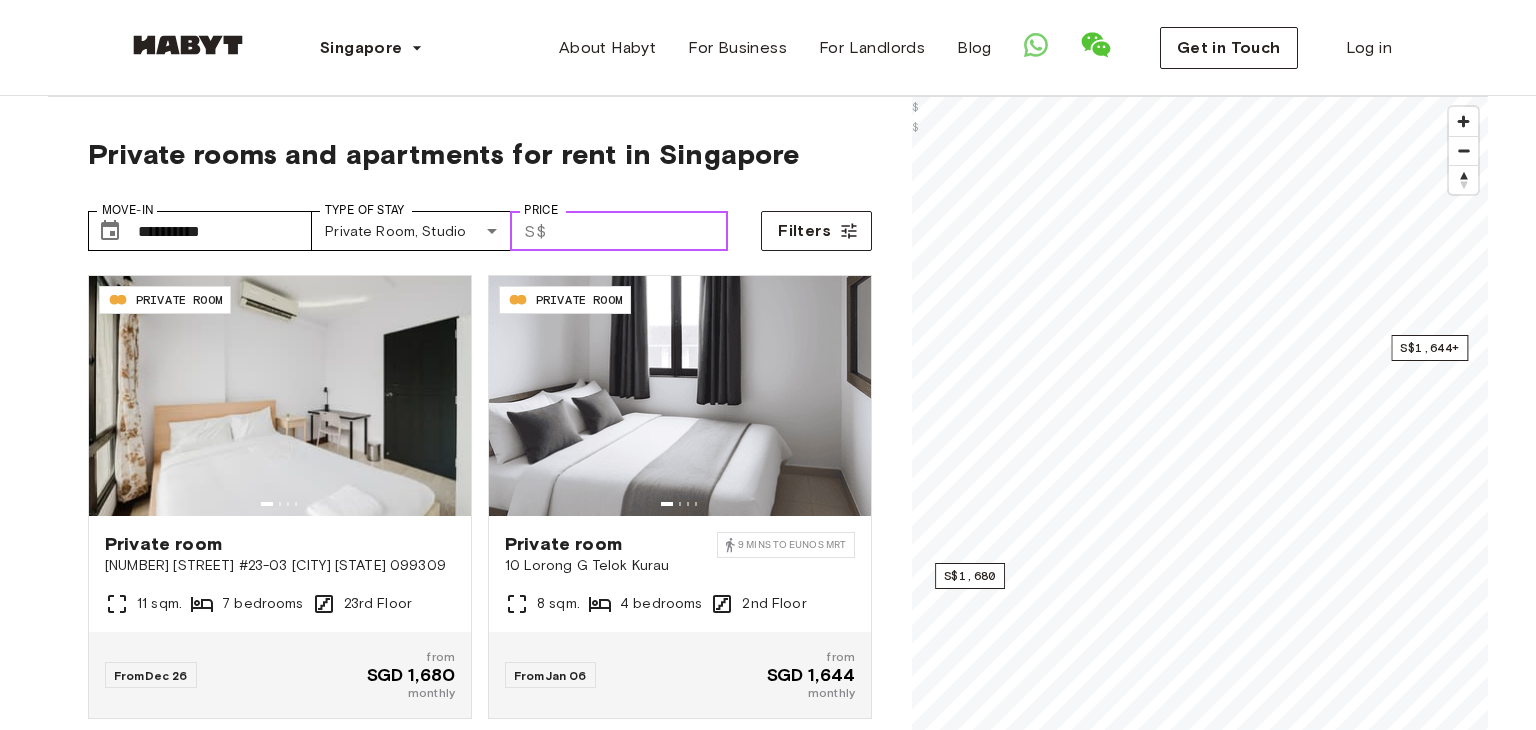 click on "****" at bounding box center (641, 231) 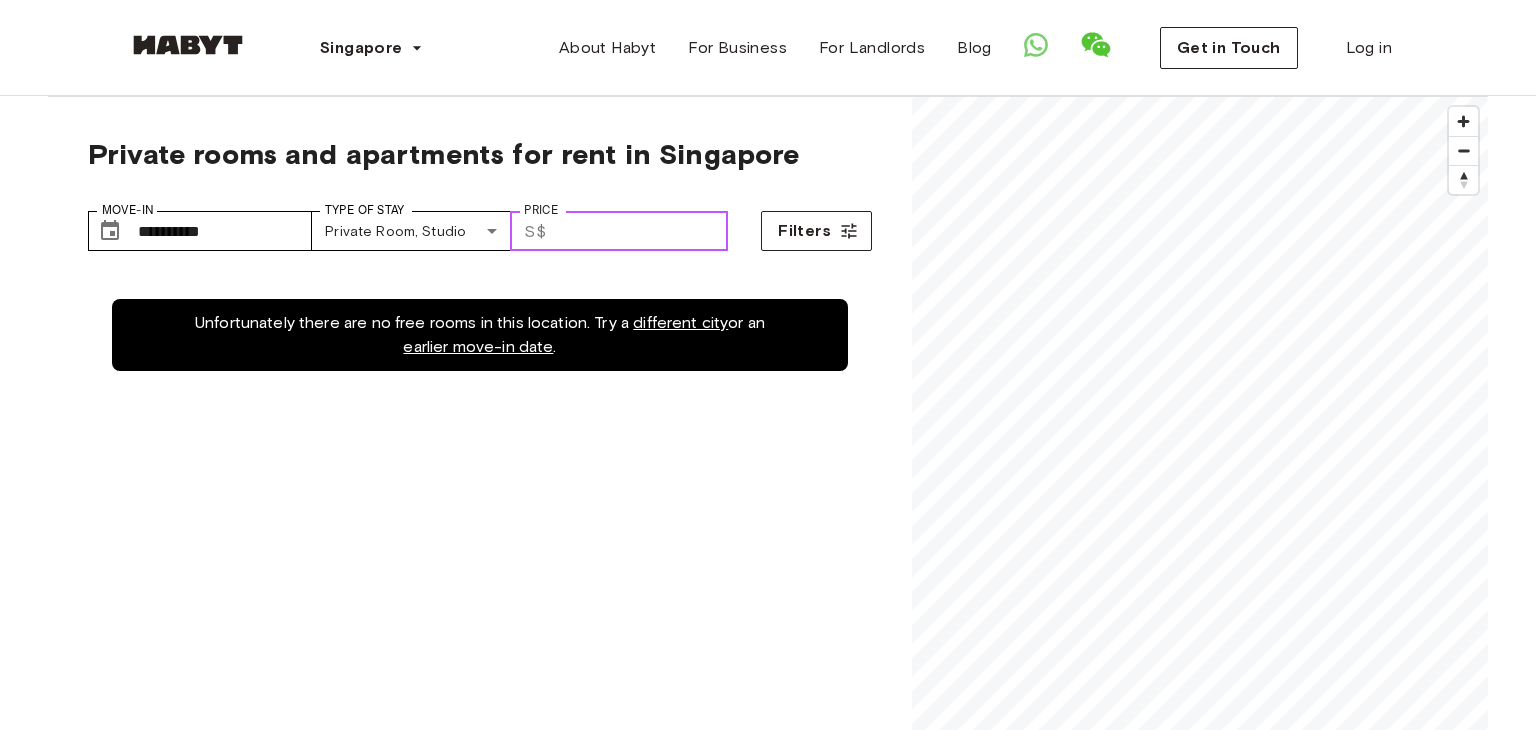 type on "*" 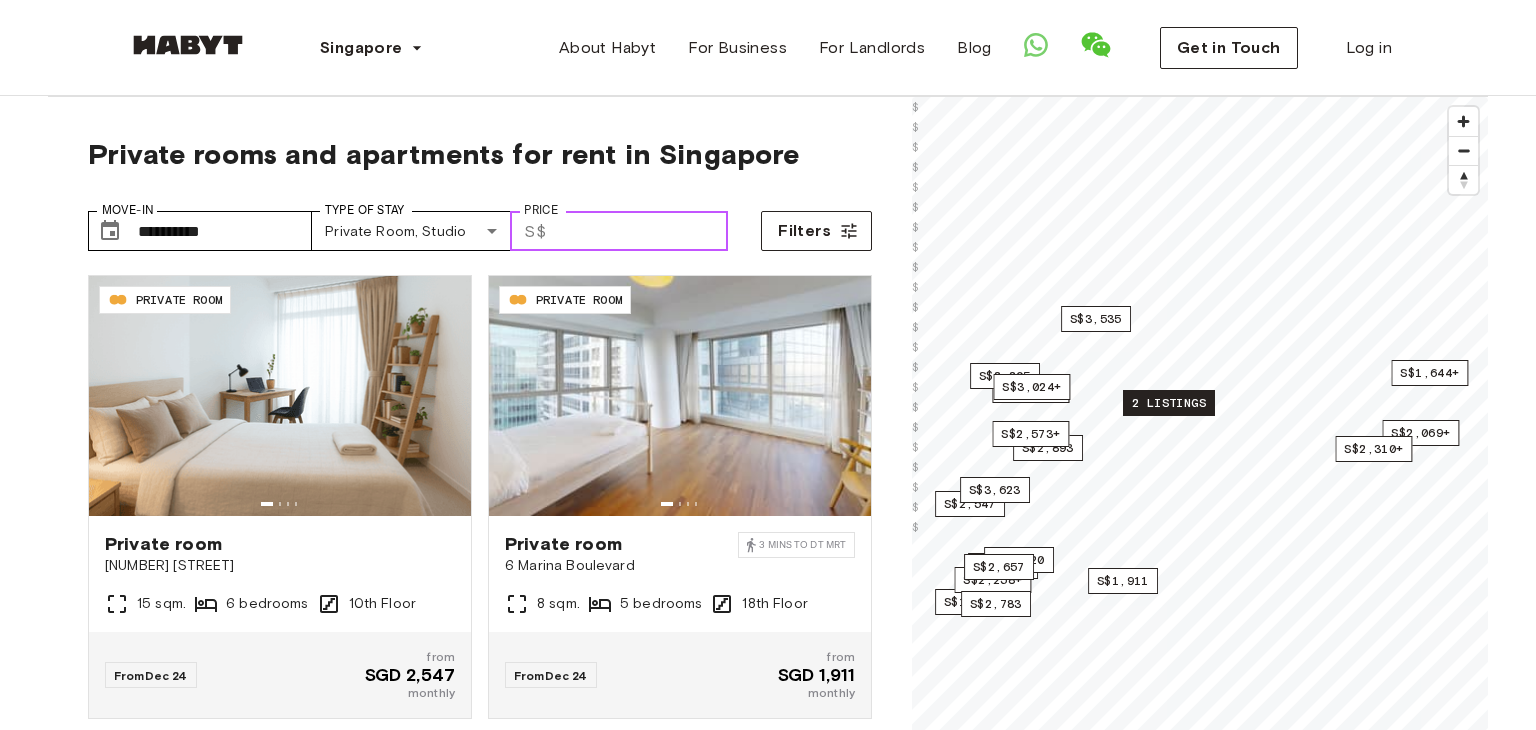 click on "2 listings" at bounding box center [1169, 403] 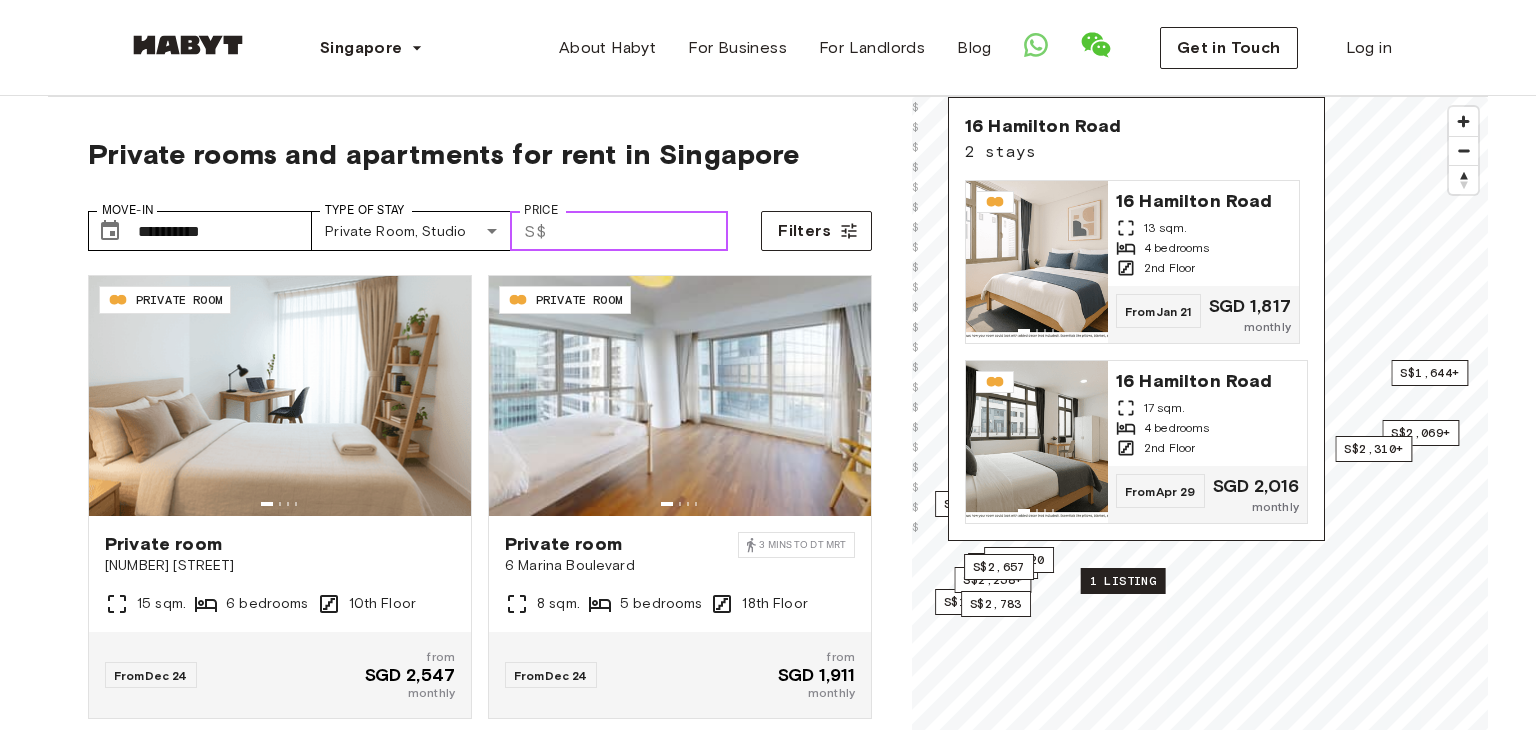 click on "1 listing" at bounding box center (1123, 581) 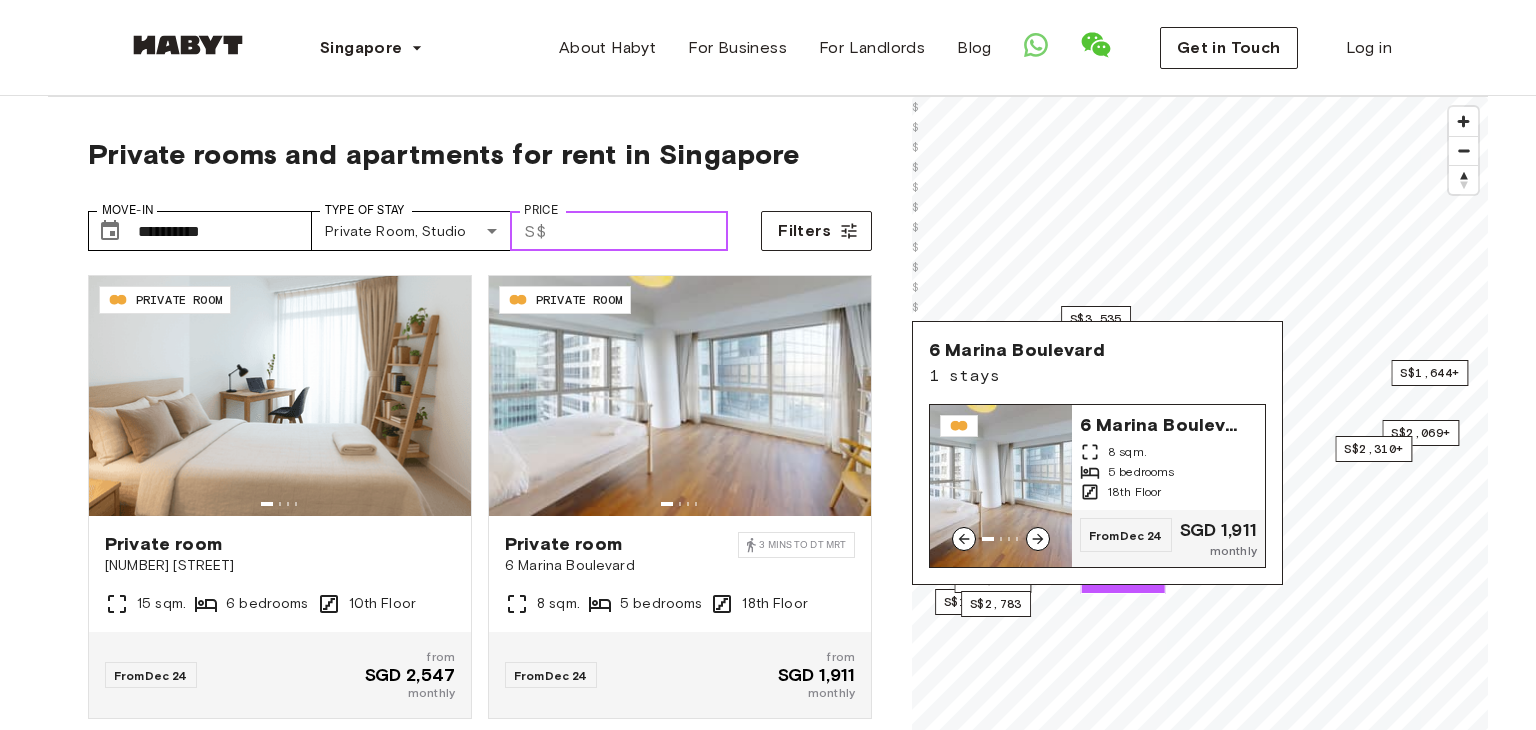 type 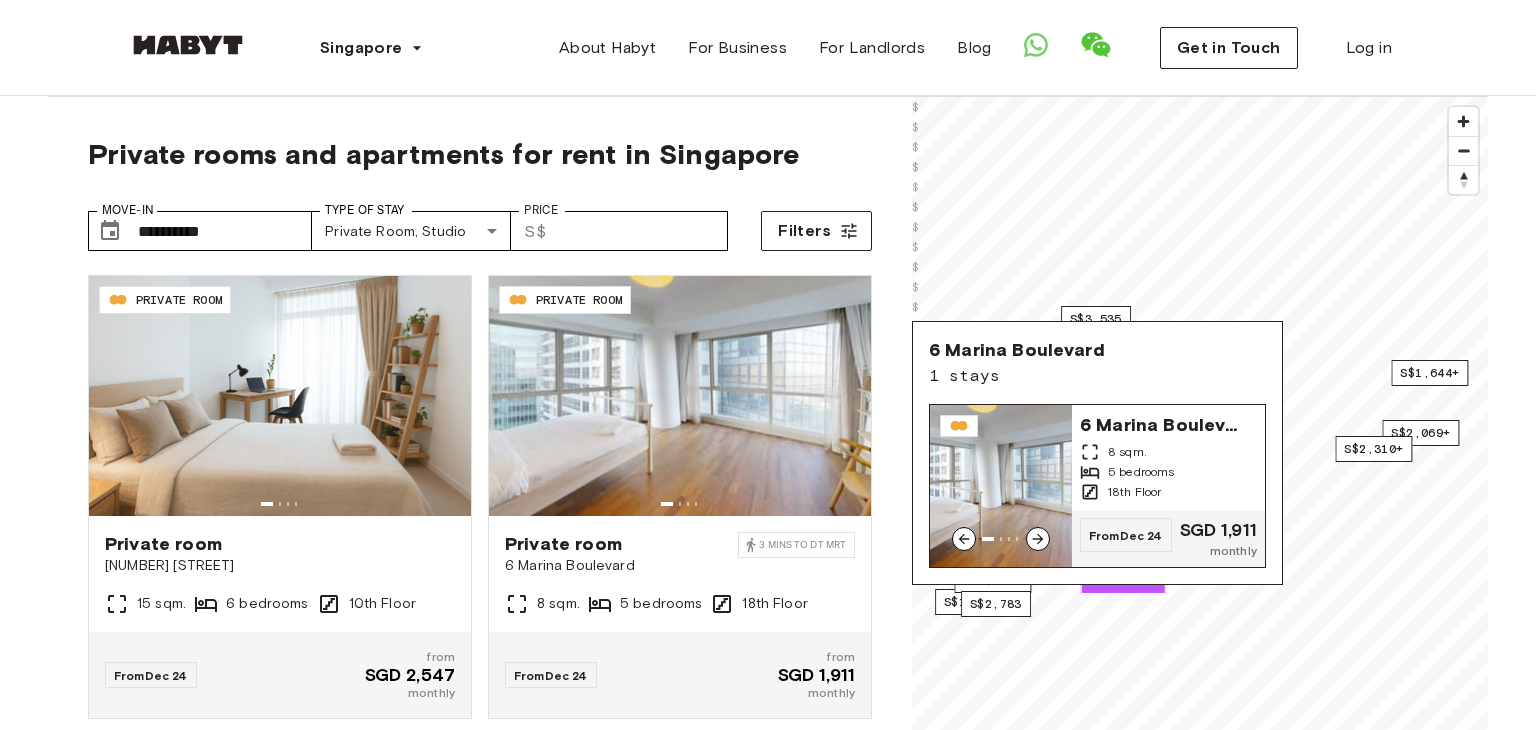 click on "6 Marina Boulevard" at bounding box center [1160, 423] 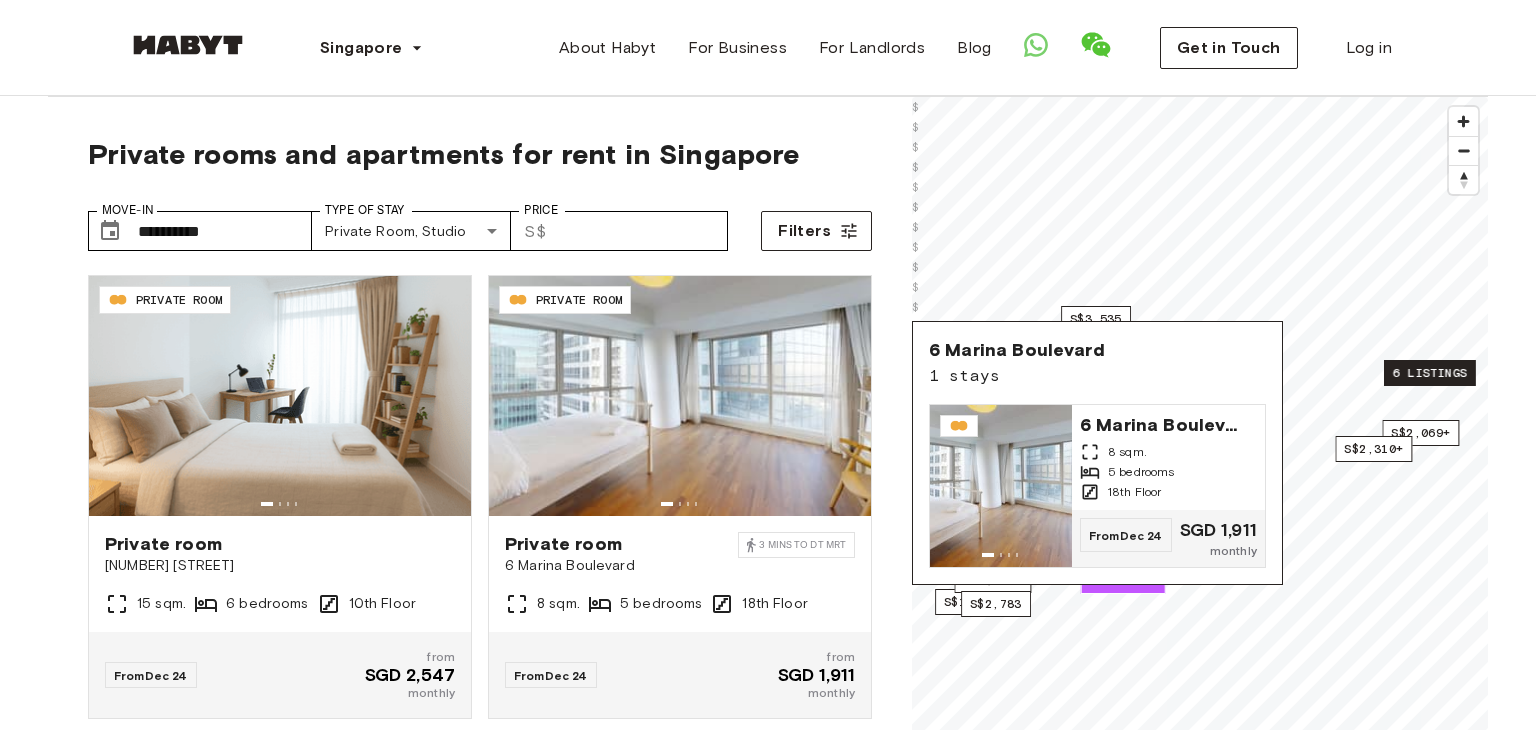 click on "6 listings" at bounding box center (1430, 373) 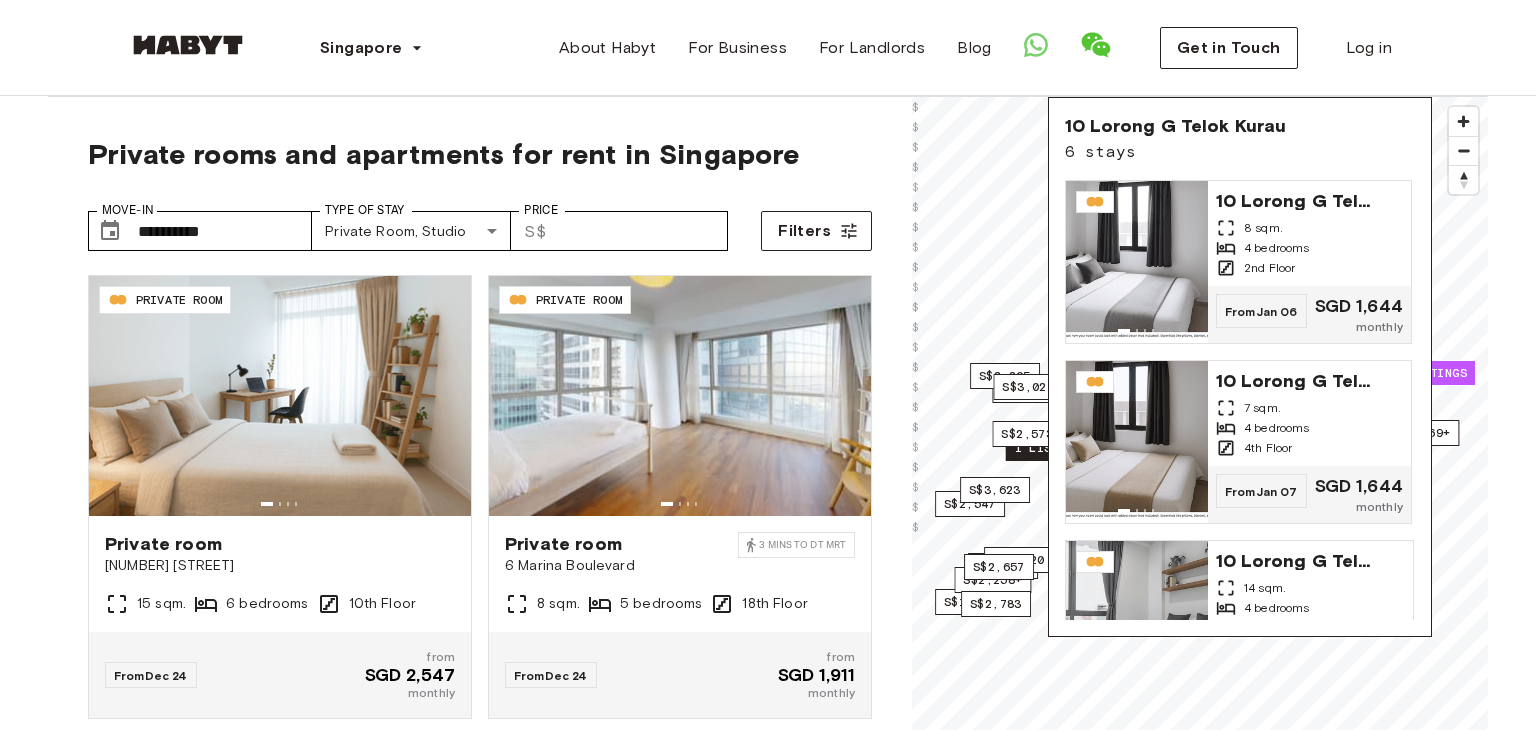 click on "1 listing" at bounding box center (1048, 448) 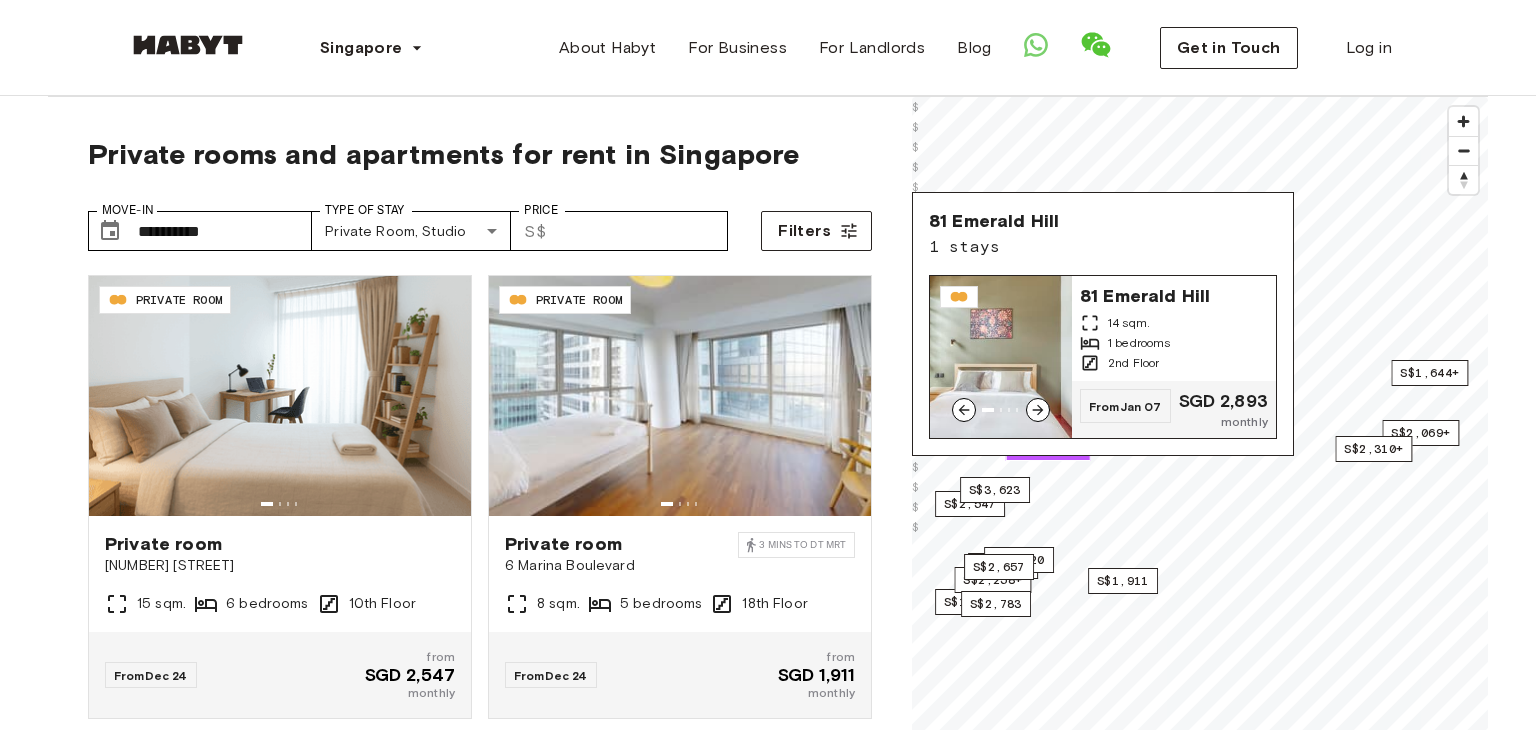 click on "2nd Floor" at bounding box center [1174, 363] 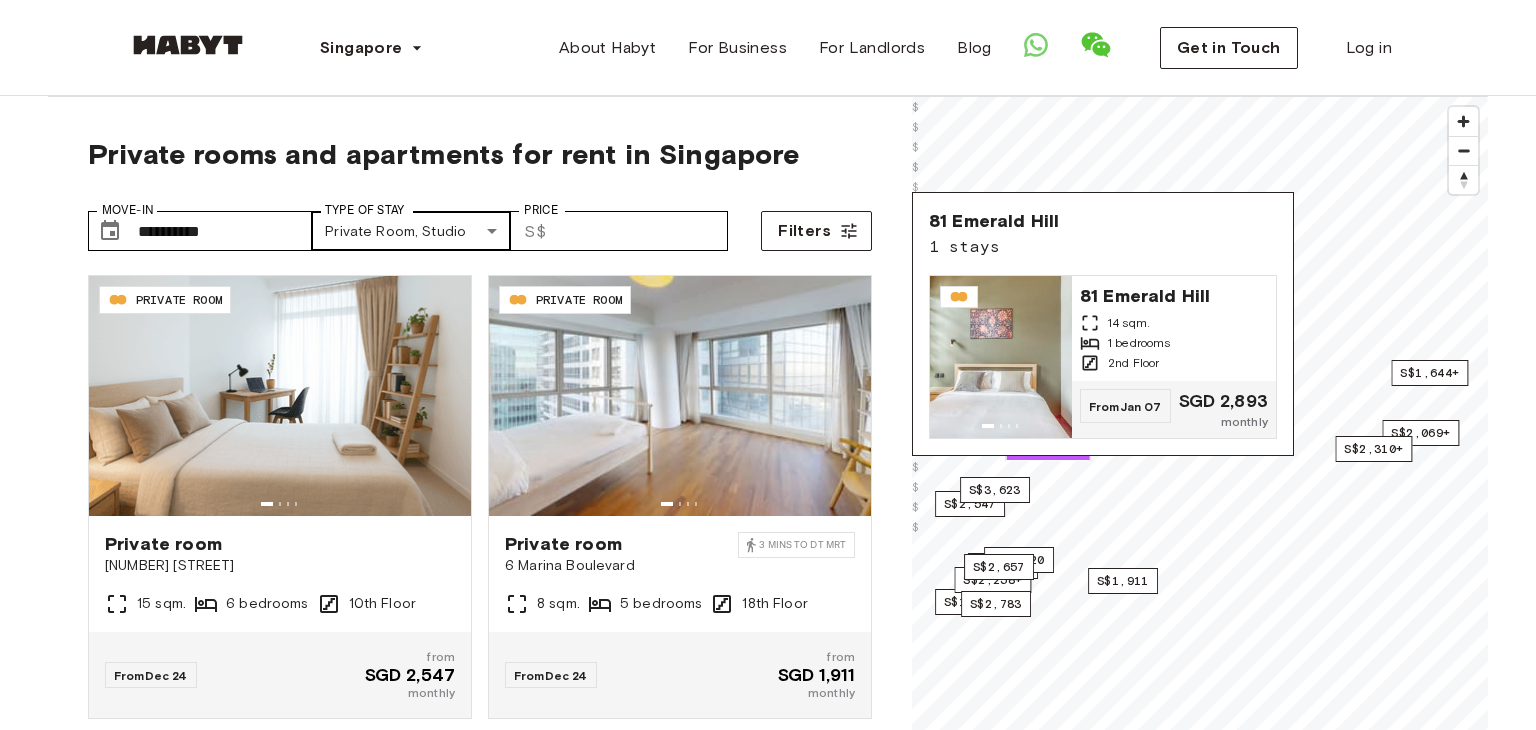 click on "**********" at bounding box center (768, 2310) 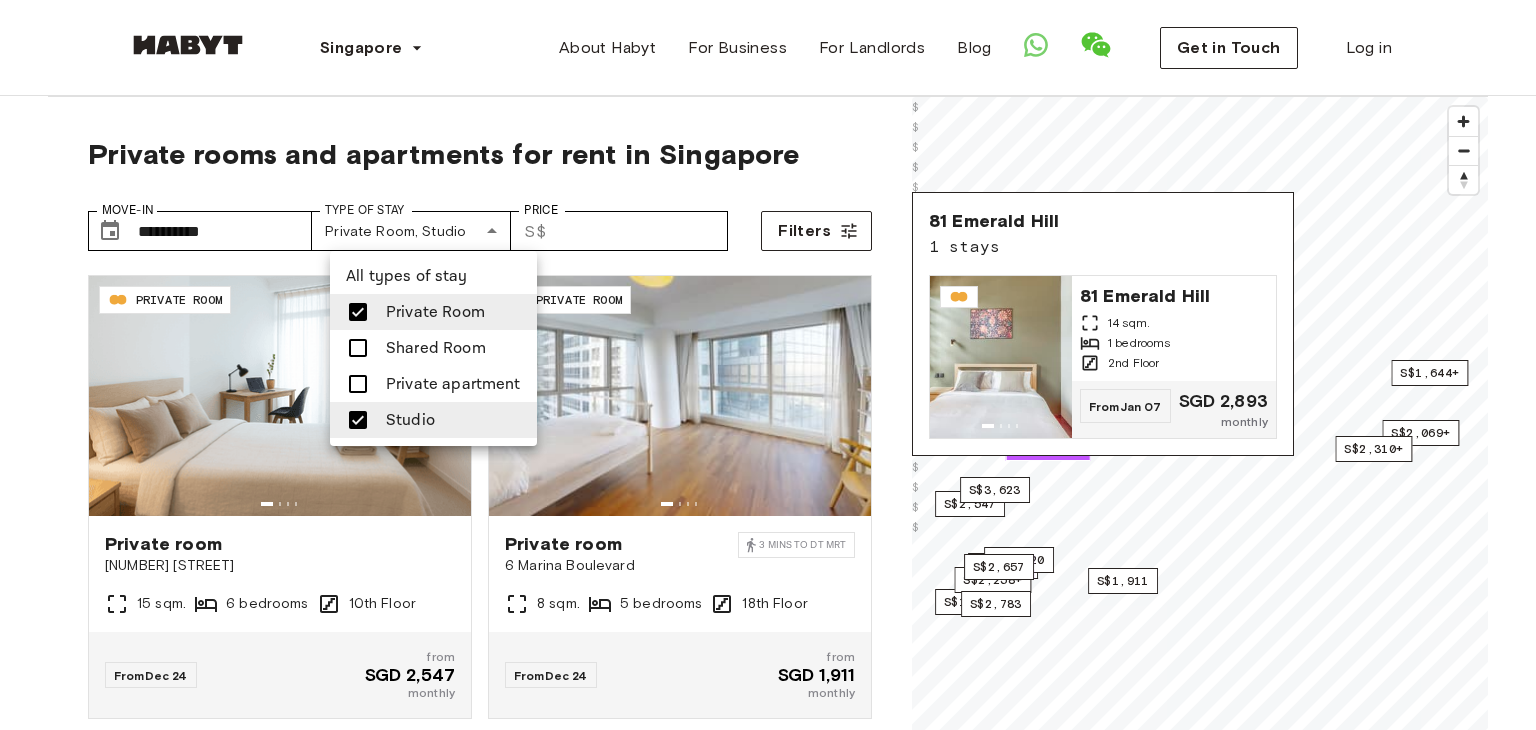 click at bounding box center (358, 420) 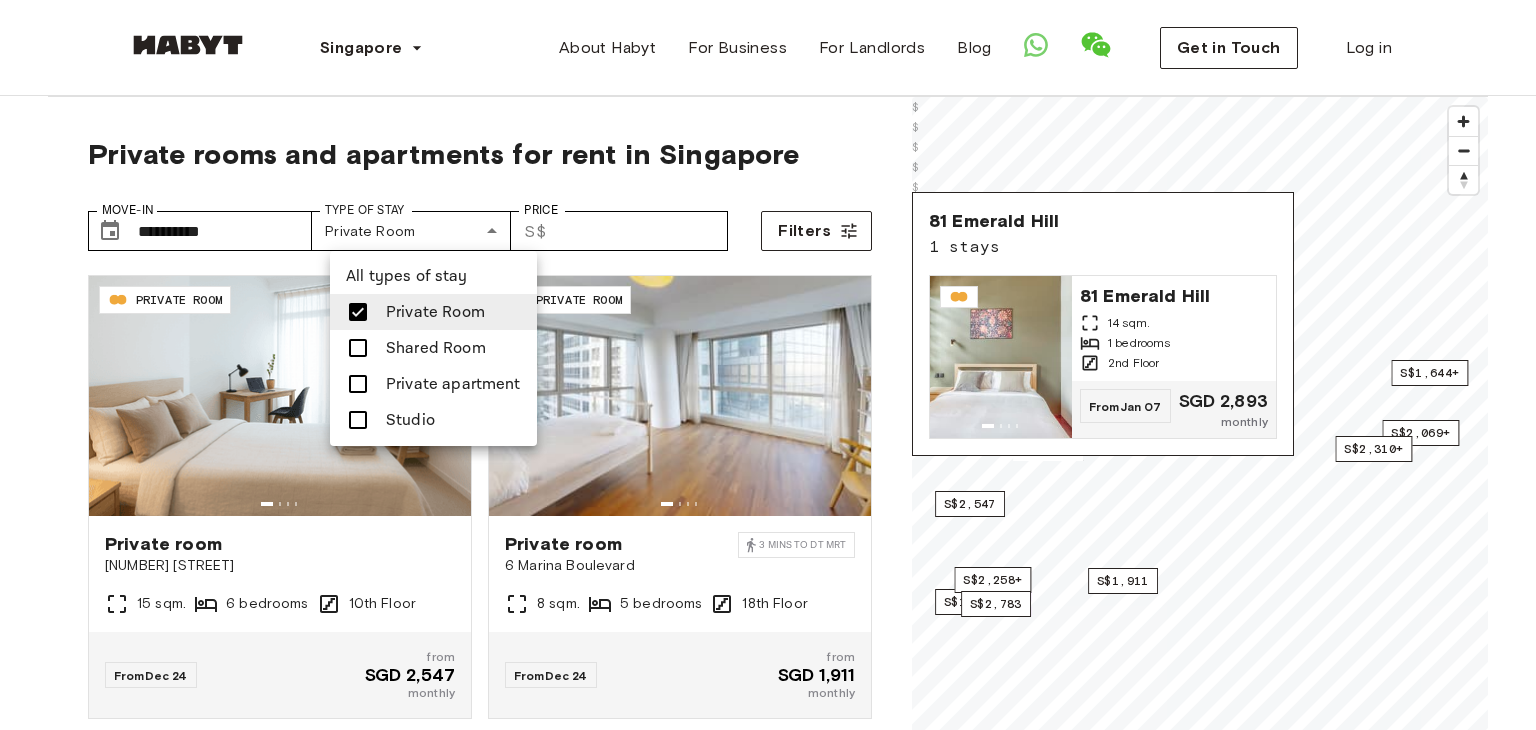 type on "**********" 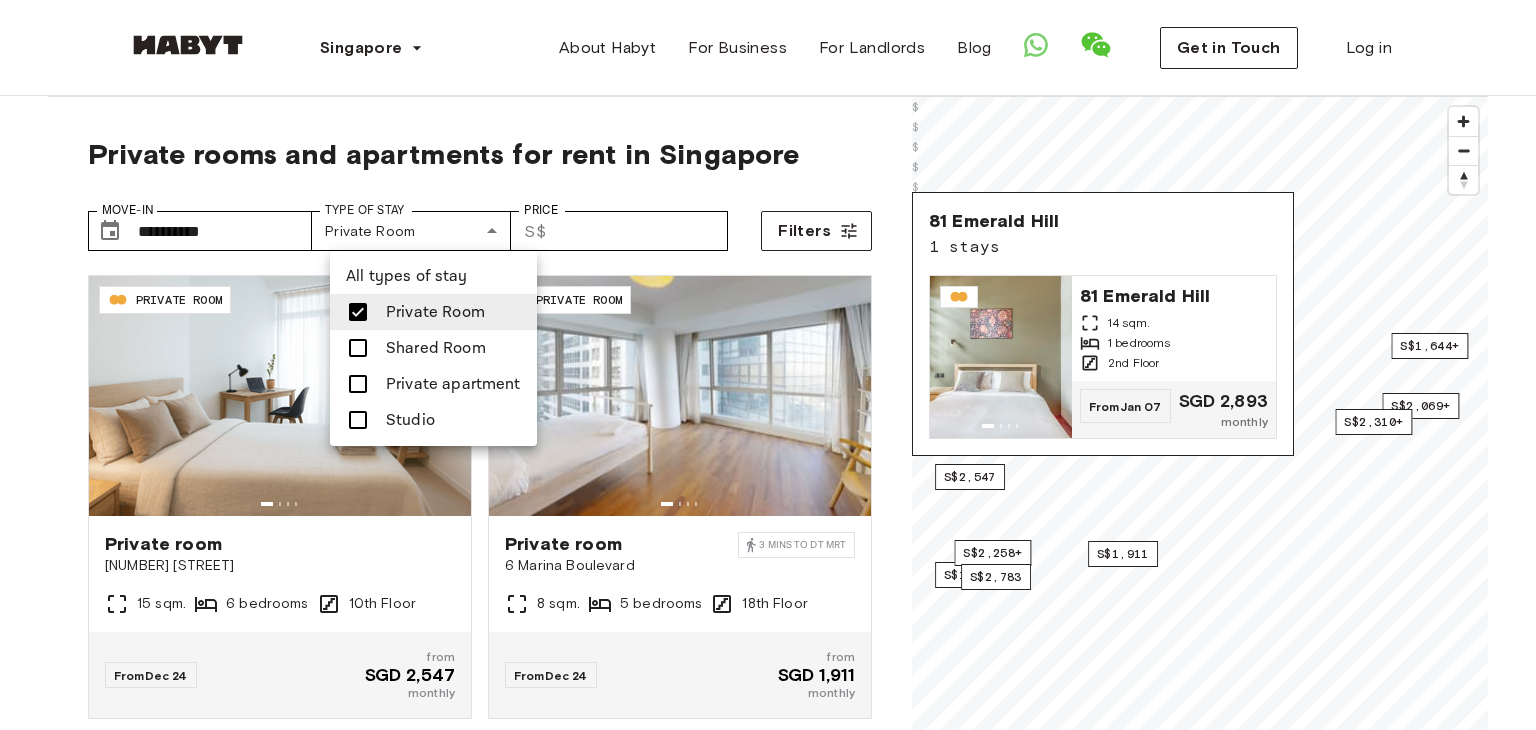 click at bounding box center [358, 312] 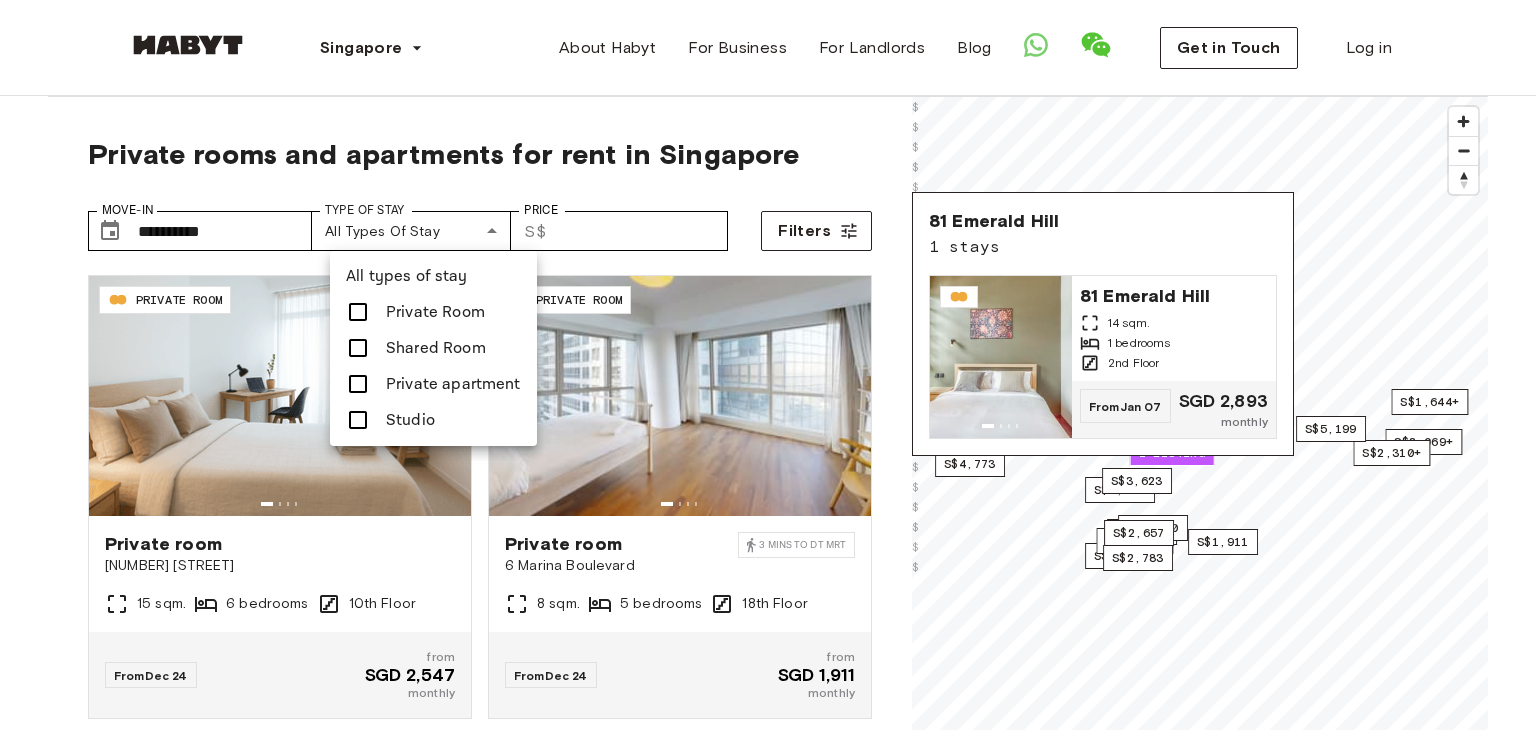 click at bounding box center (768, 365) 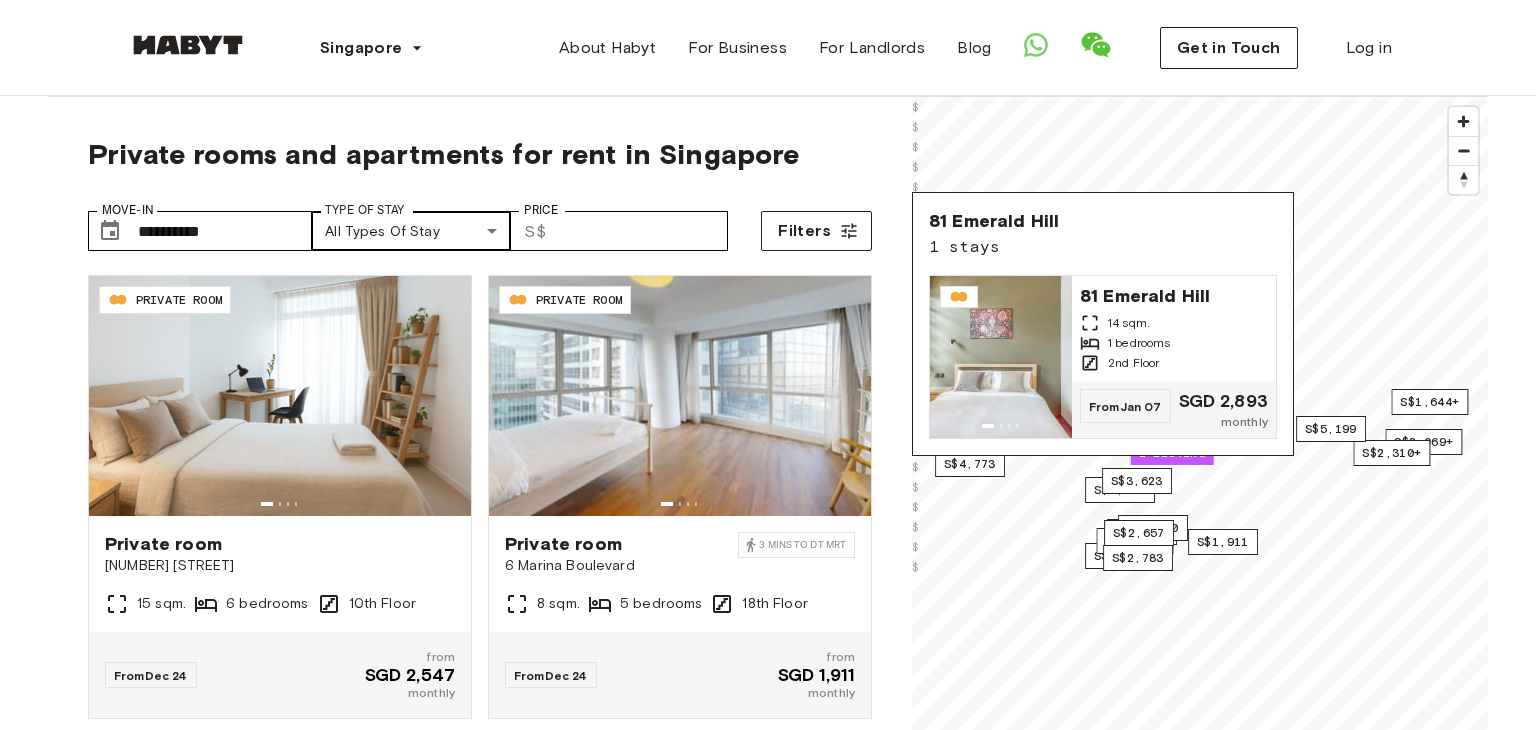 click on "**********" at bounding box center [768, 2310] 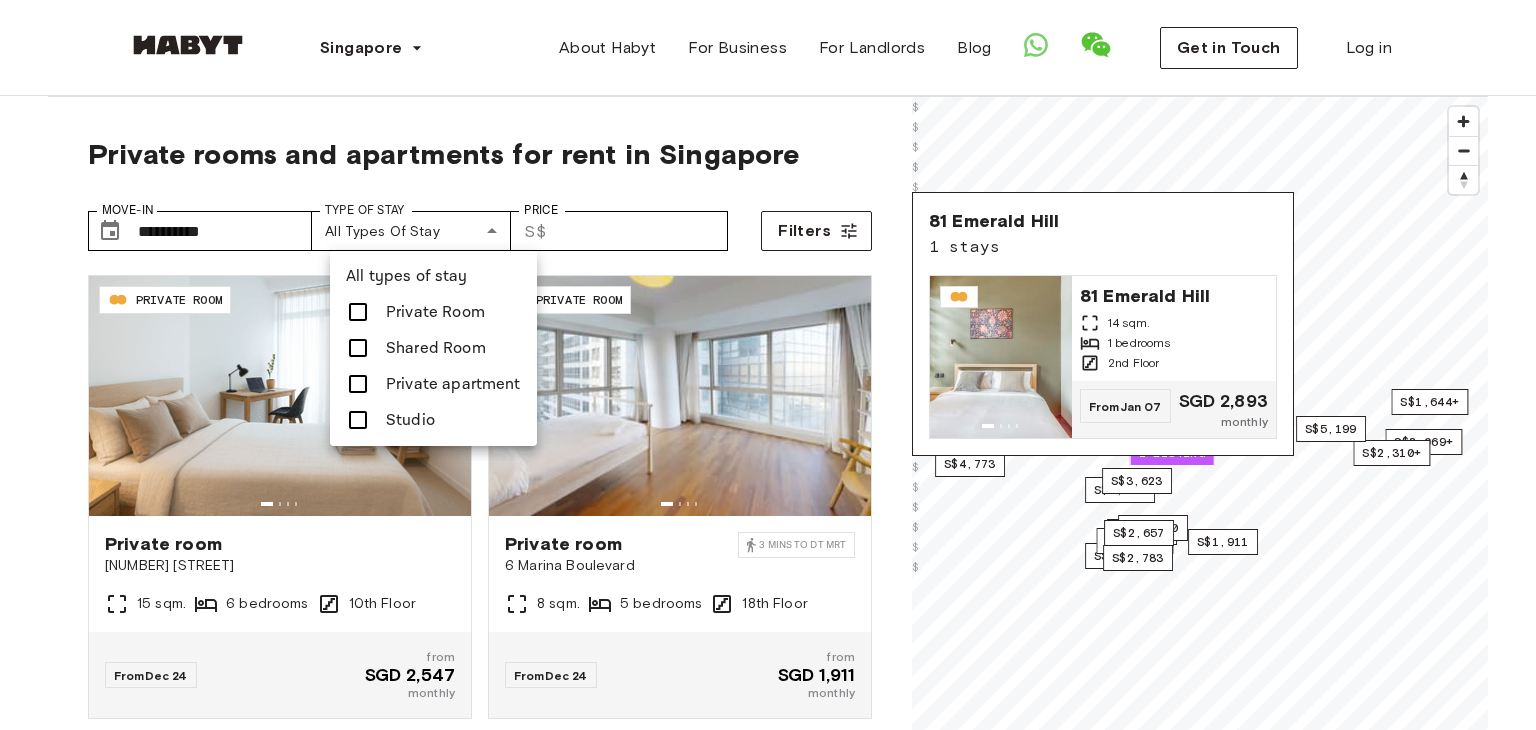 click on "Private Room" at bounding box center (435, 312) 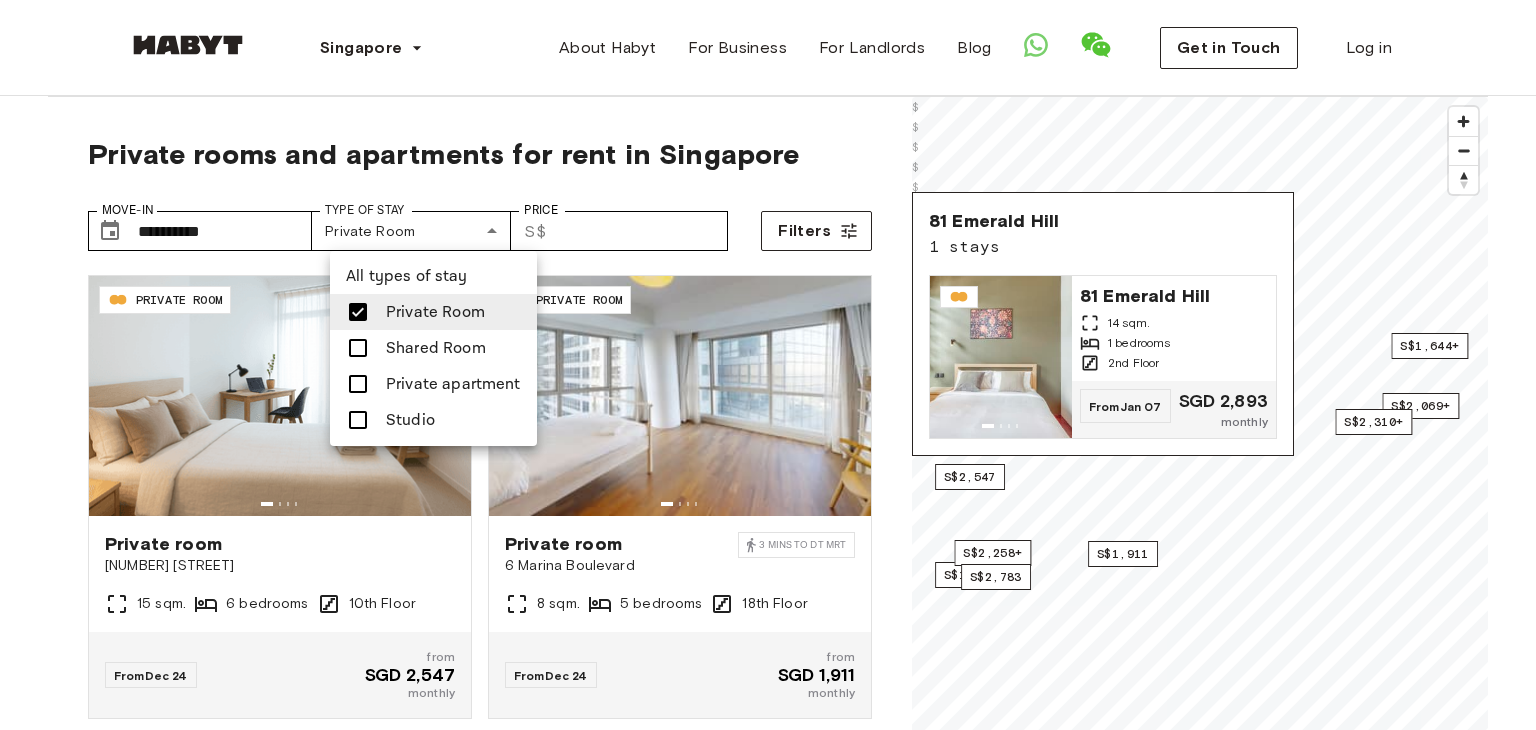 click at bounding box center (768, 365) 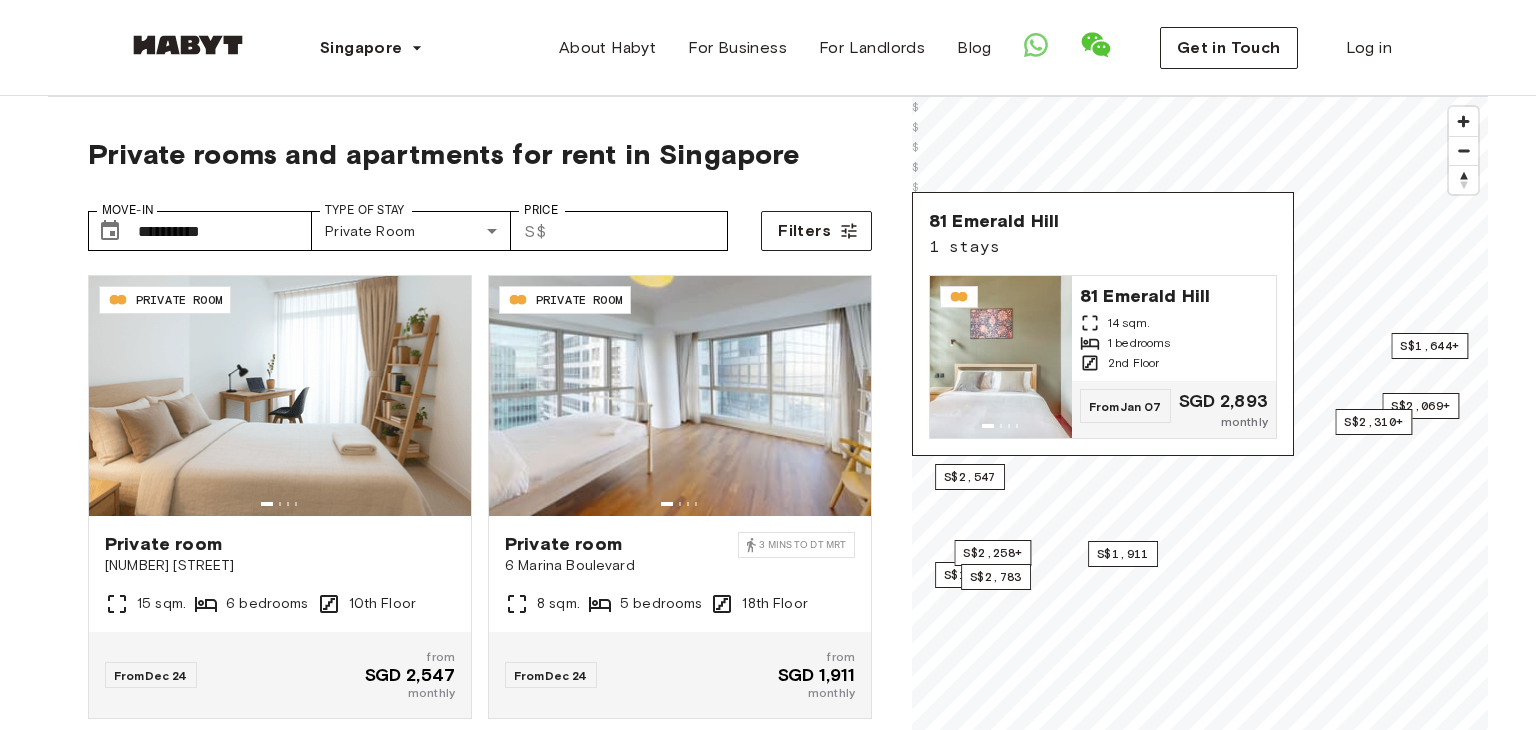 click on "**********" at bounding box center (480, 223) 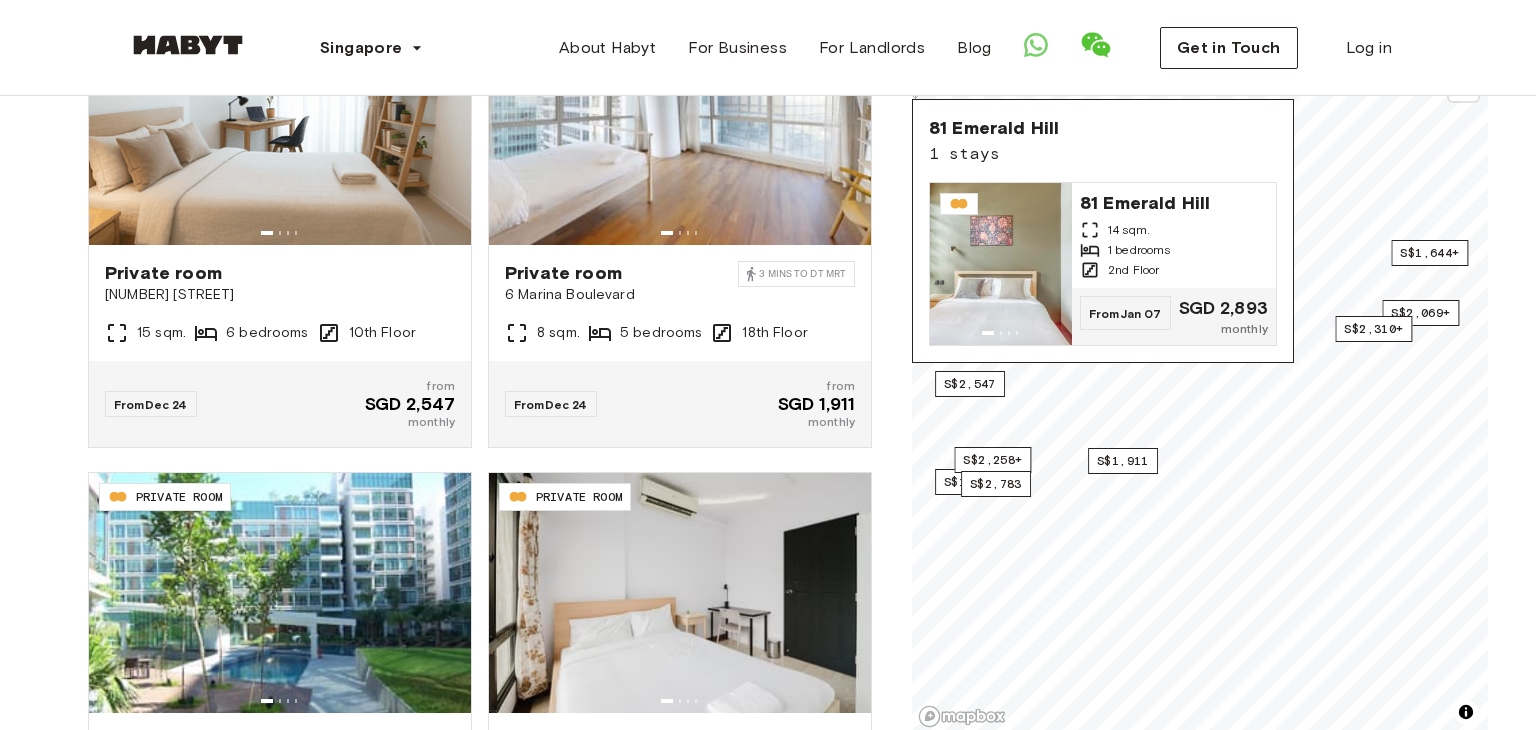 scroll, scrollTop: 240, scrollLeft: 0, axis: vertical 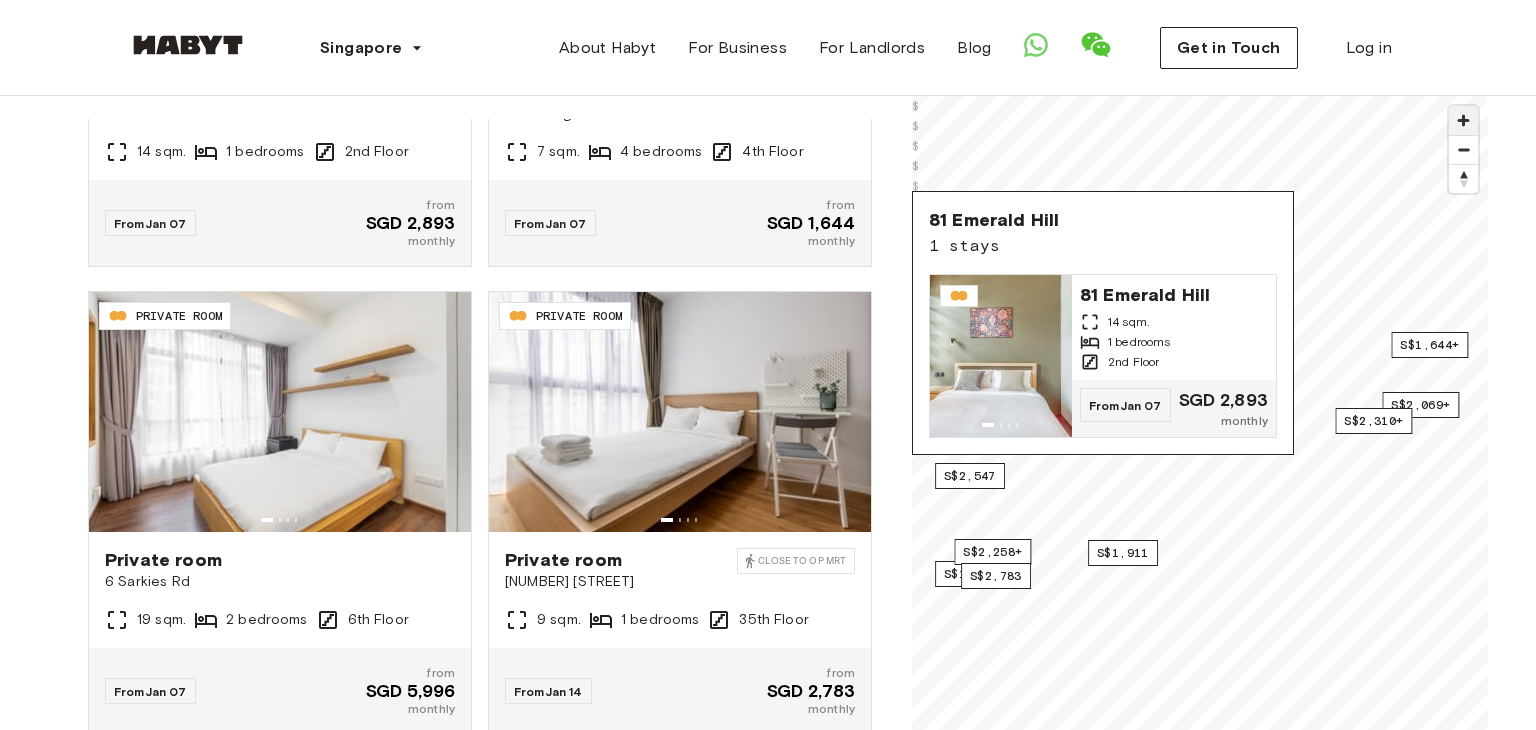 click at bounding box center [1463, 120] 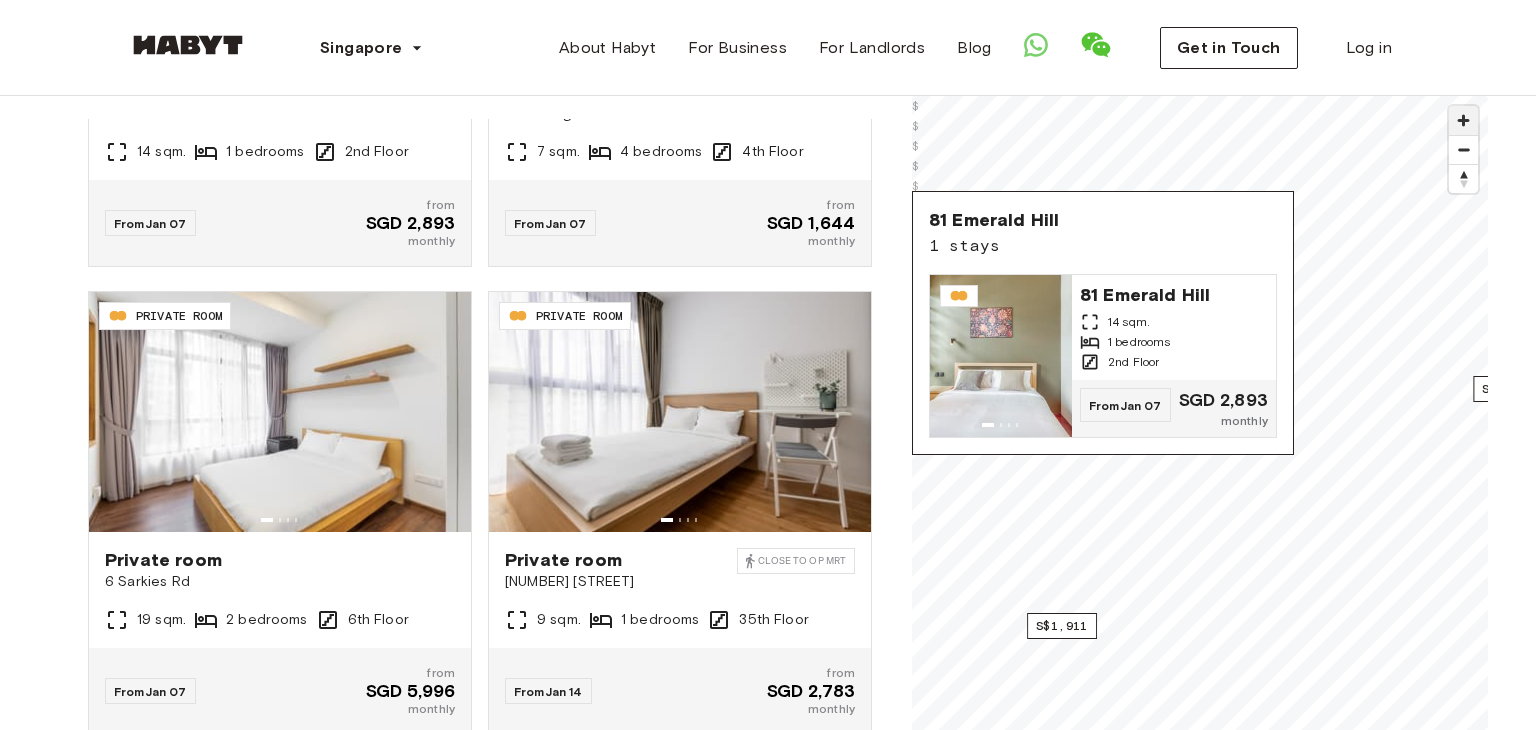 click at bounding box center [1463, 120] 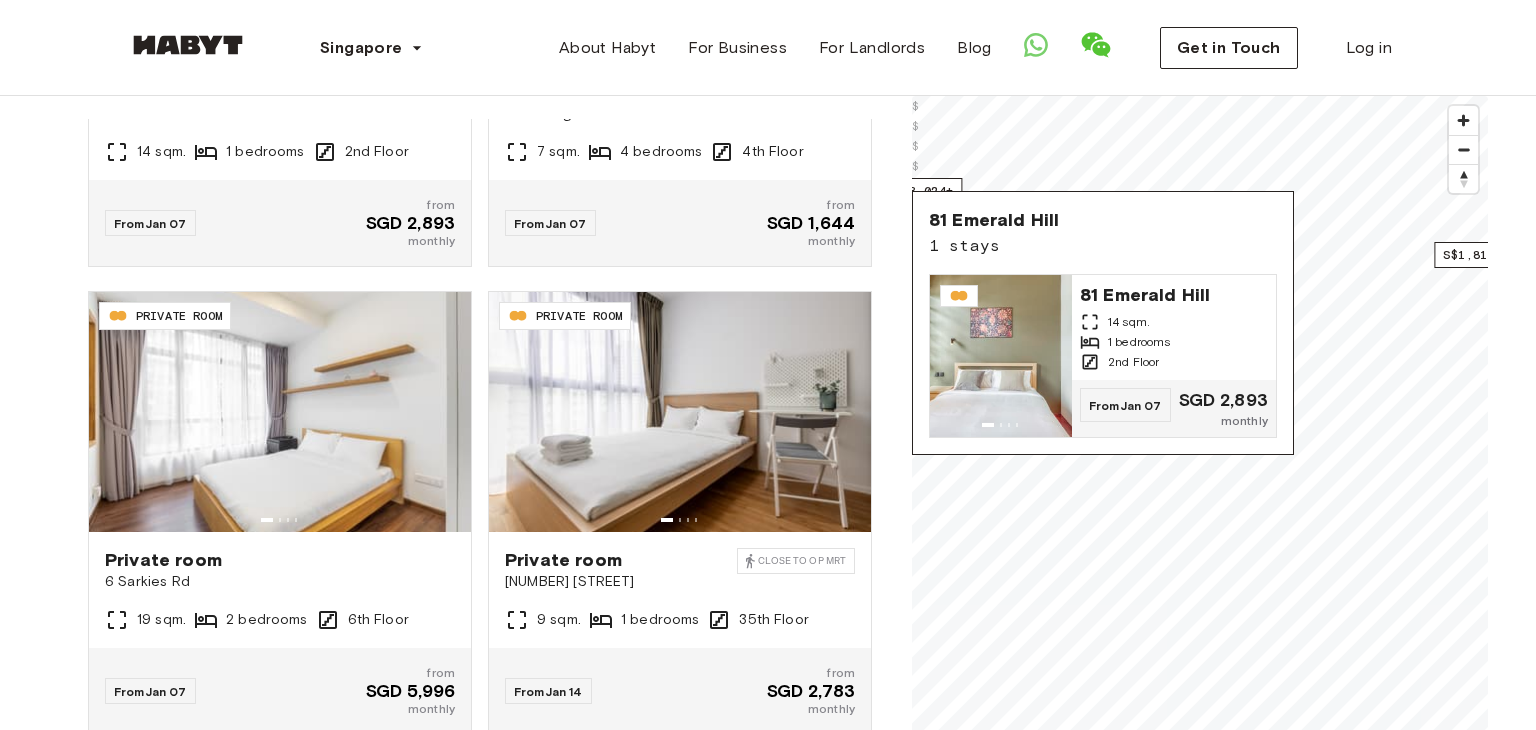 click on "**********" at bounding box center (768, 1735) 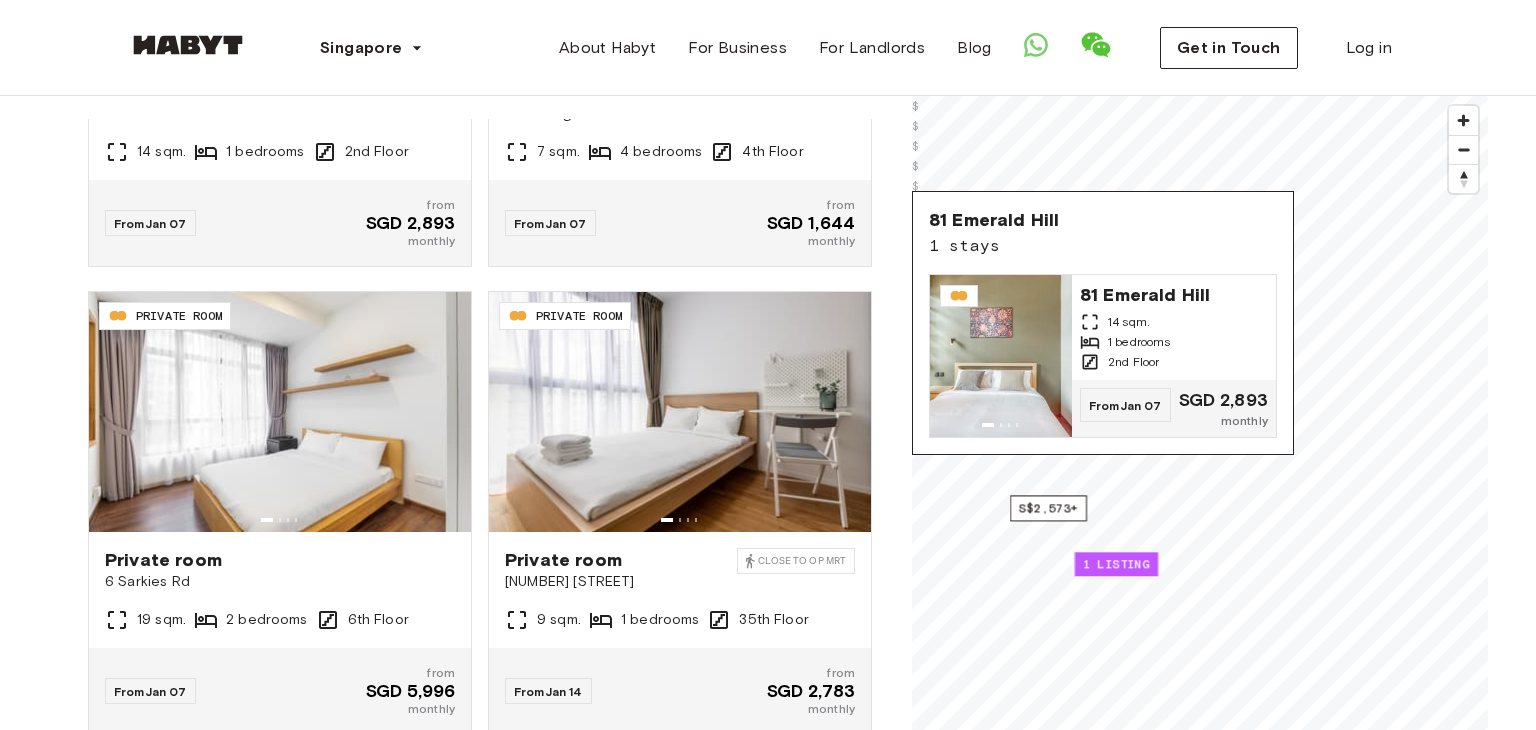 click on "**********" at bounding box center [768, 2154] 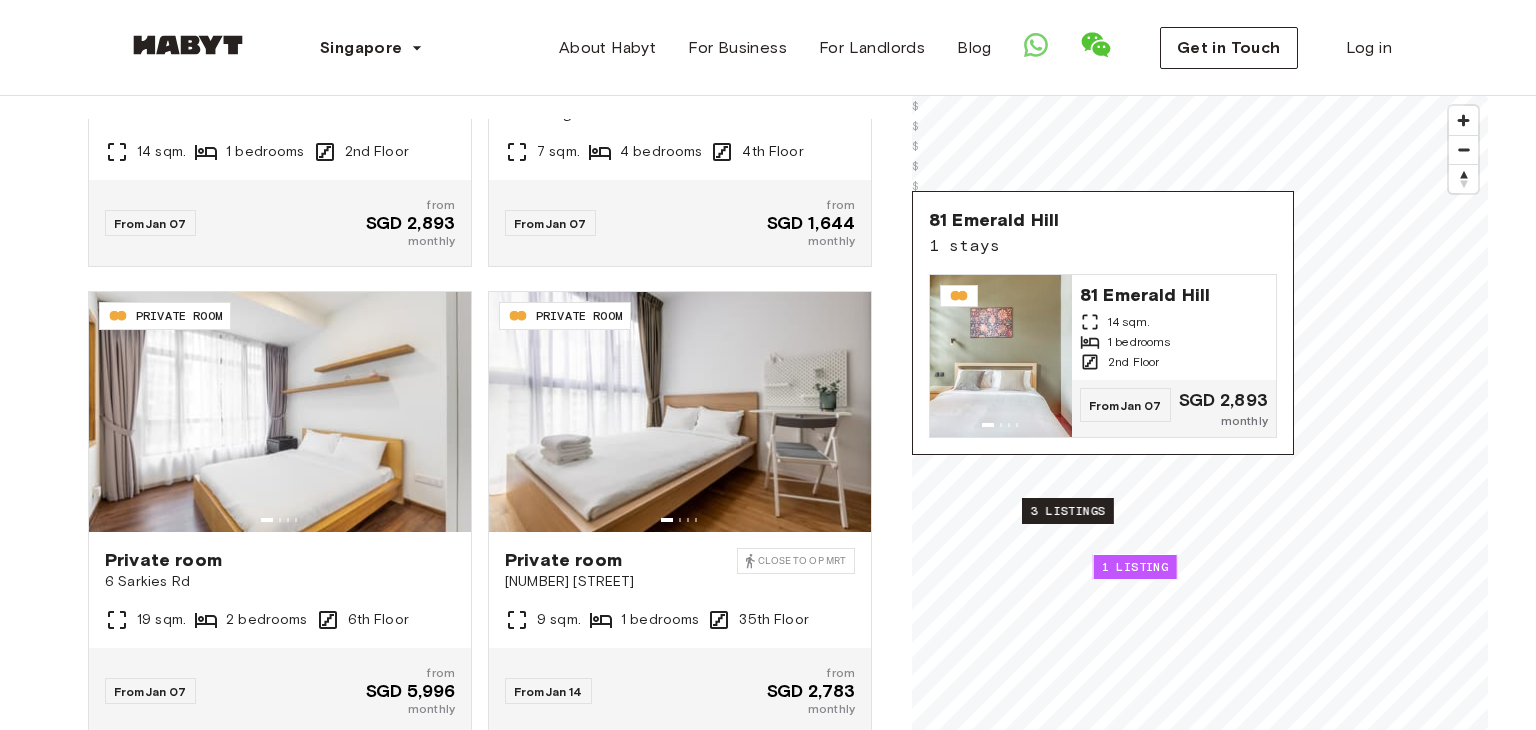 click on "3 listings" at bounding box center [1068, 511] 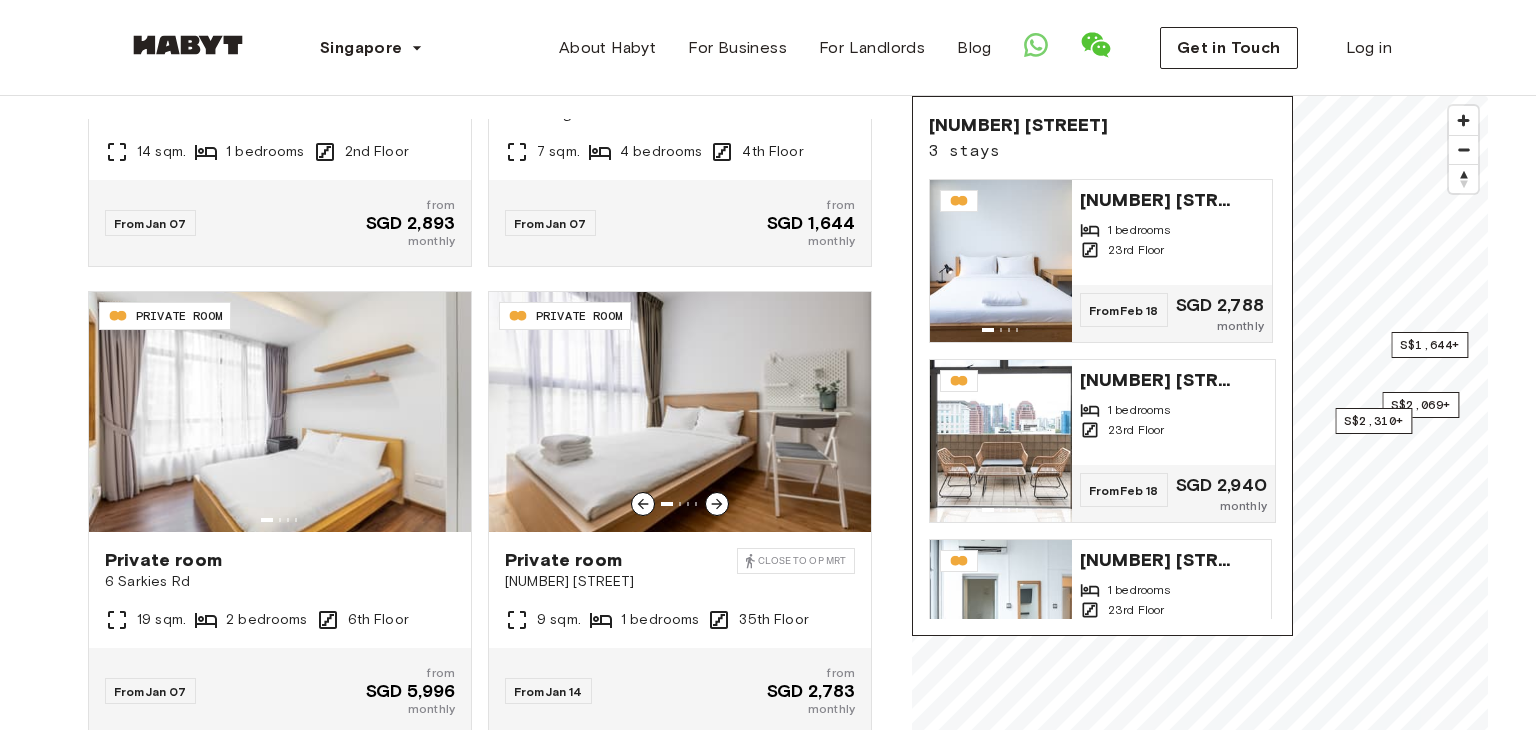 click on "**********" at bounding box center [480, 395] 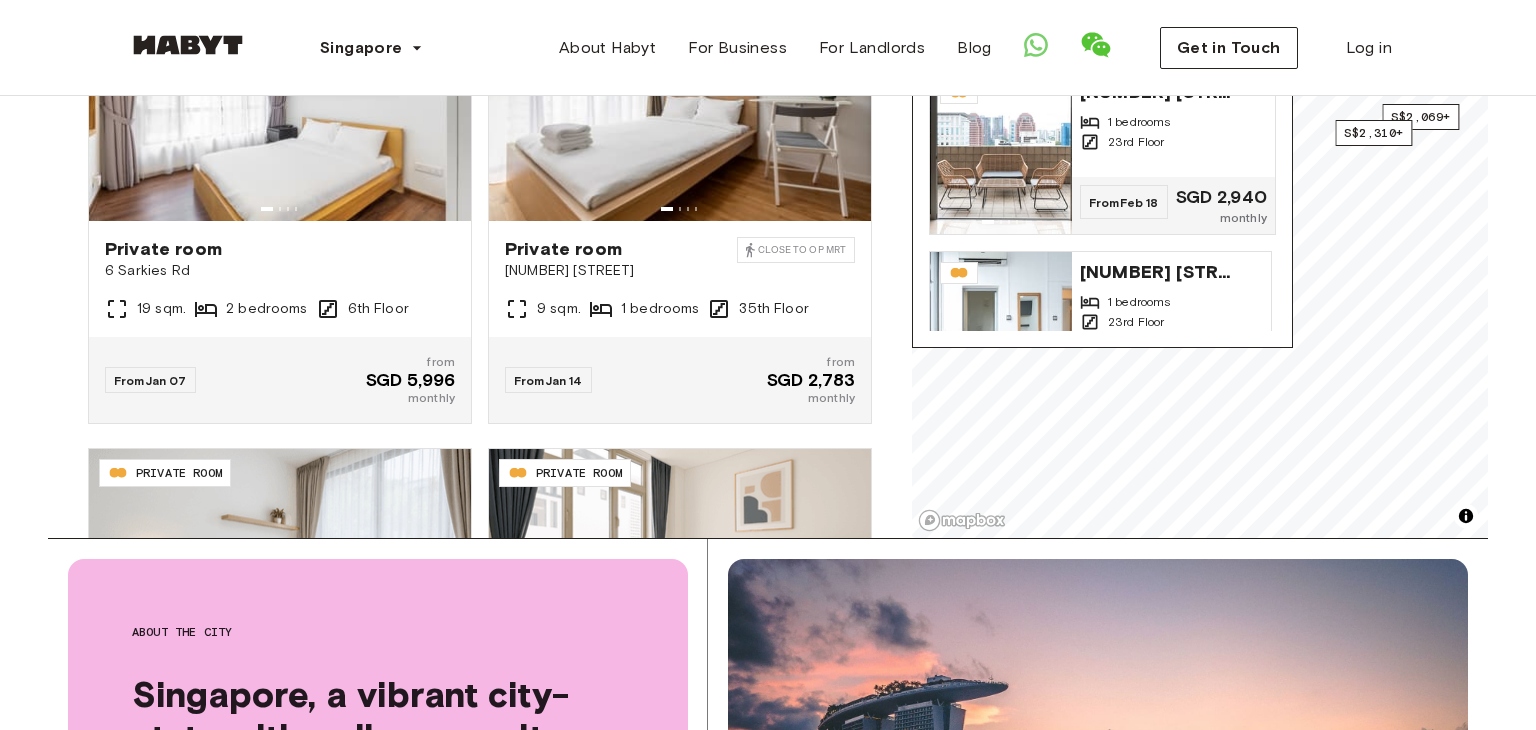 scroll, scrollTop: 476, scrollLeft: 0, axis: vertical 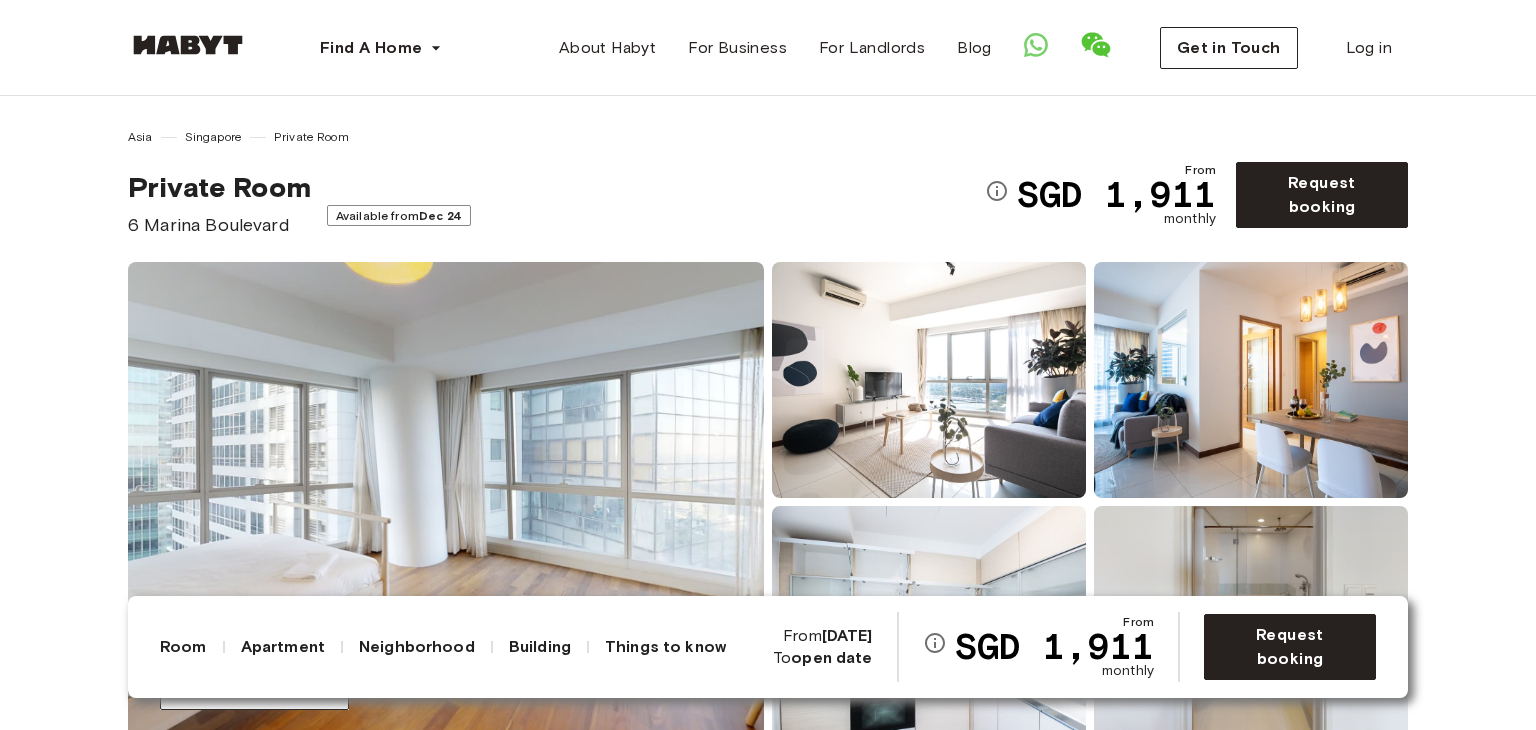 click at bounding box center [446, 502] 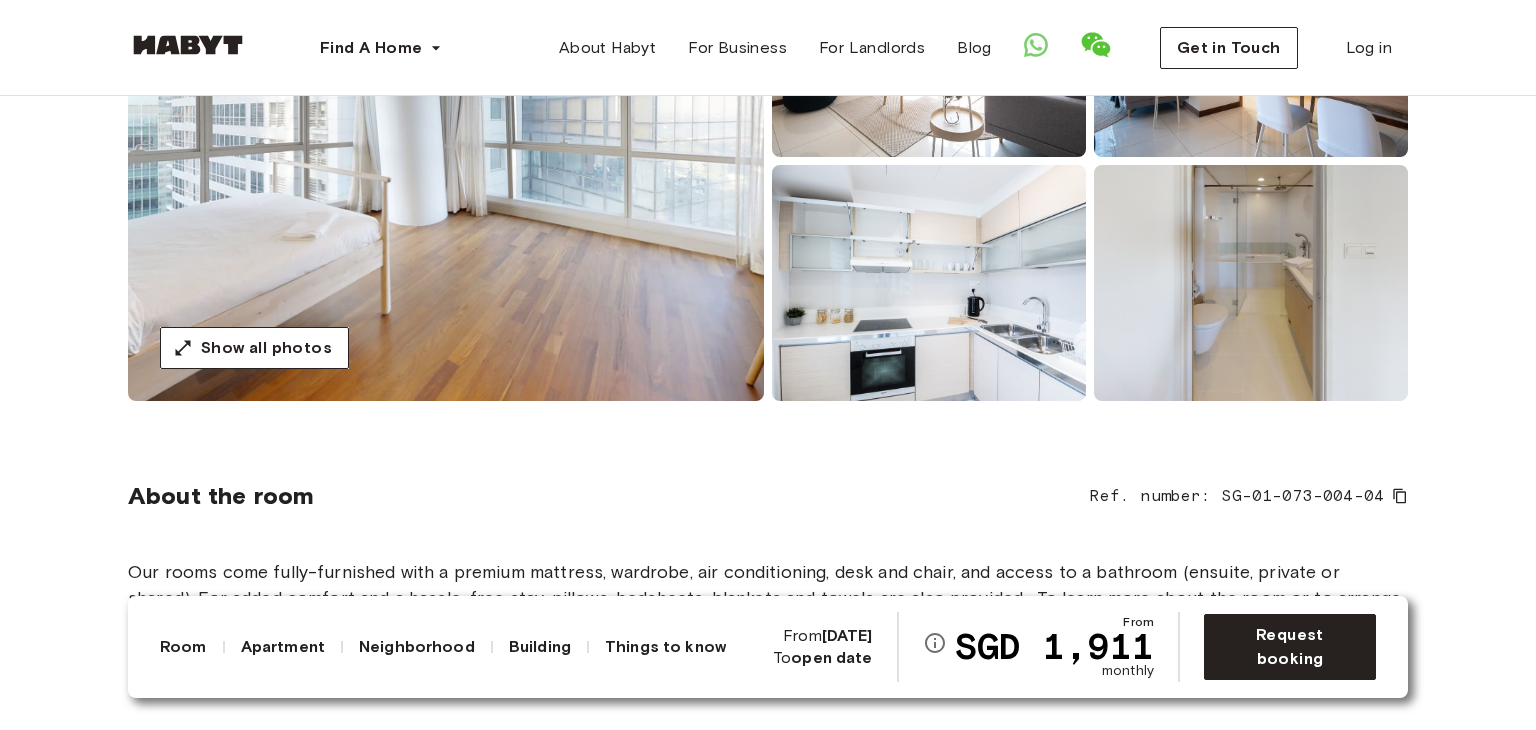 scroll, scrollTop: 440, scrollLeft: 0, axis: vertical 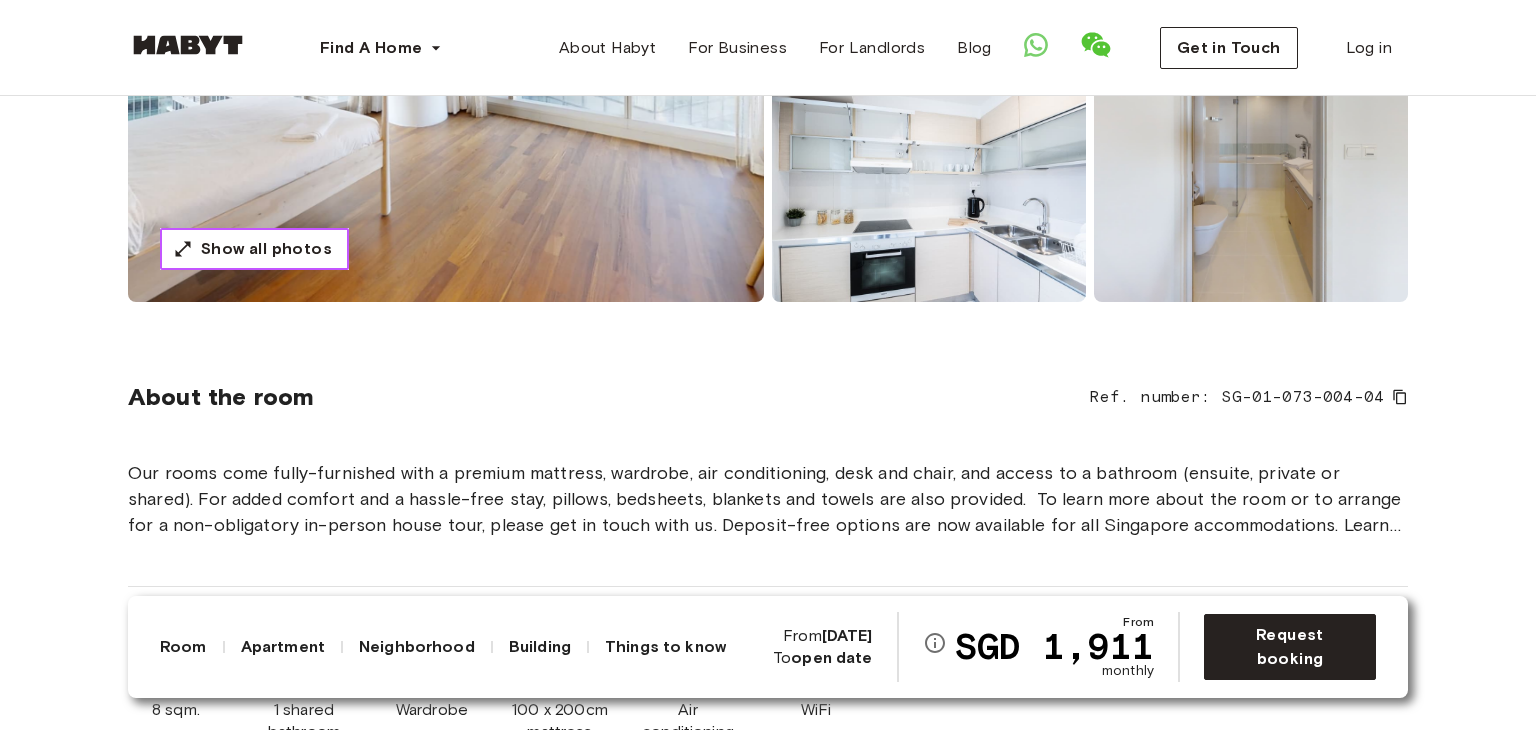 click on "Show all photos" at bounding box center (266, 249) 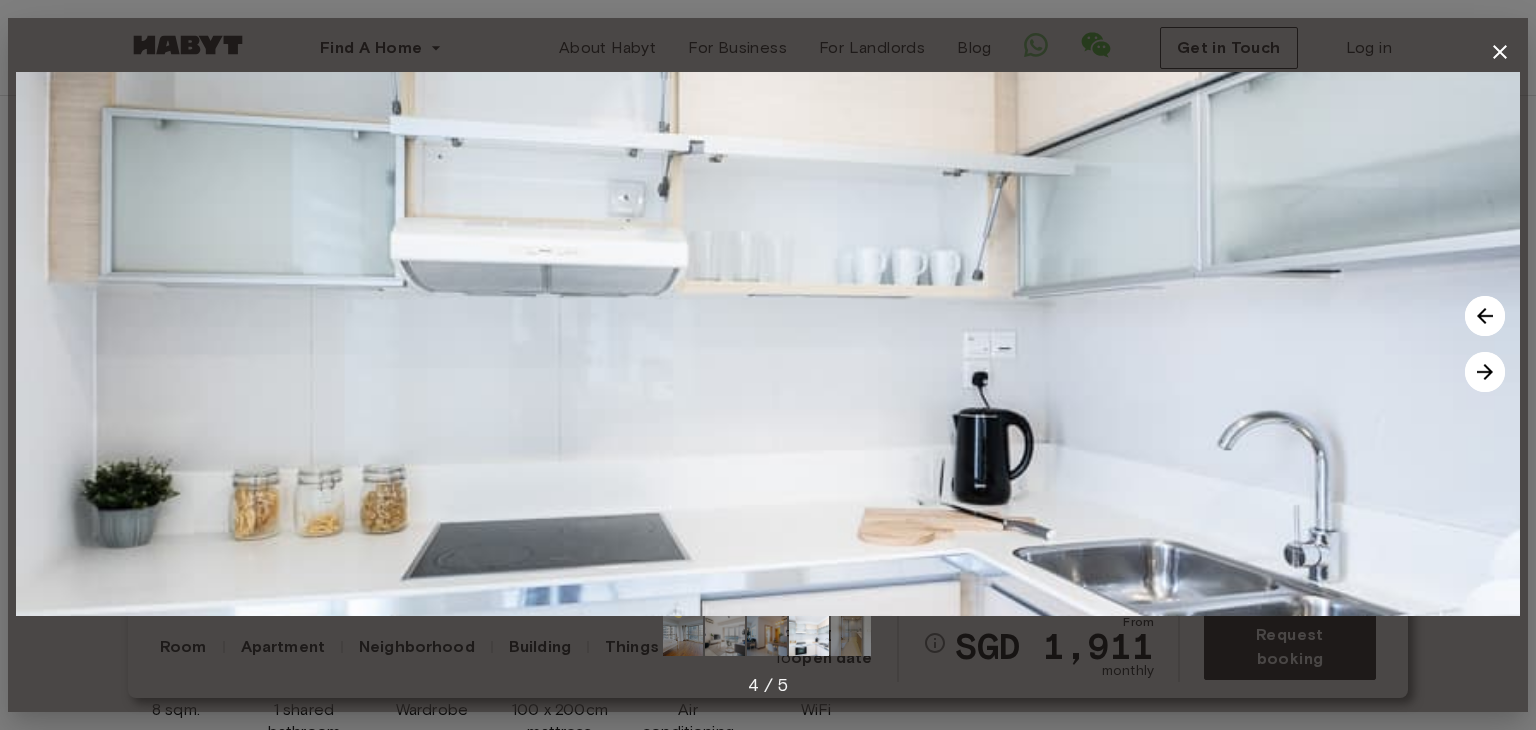 click 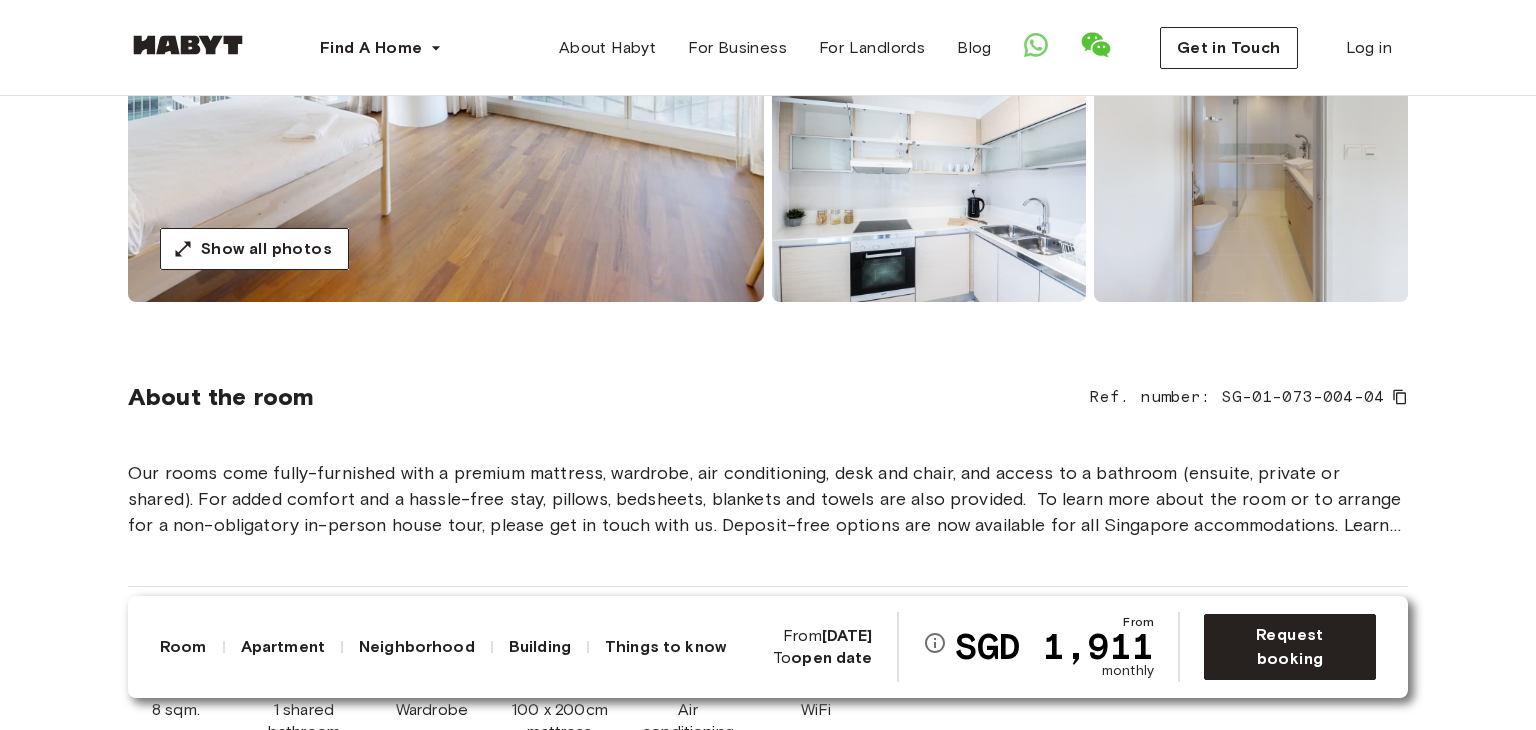 click at bounding box center (1251, 184) 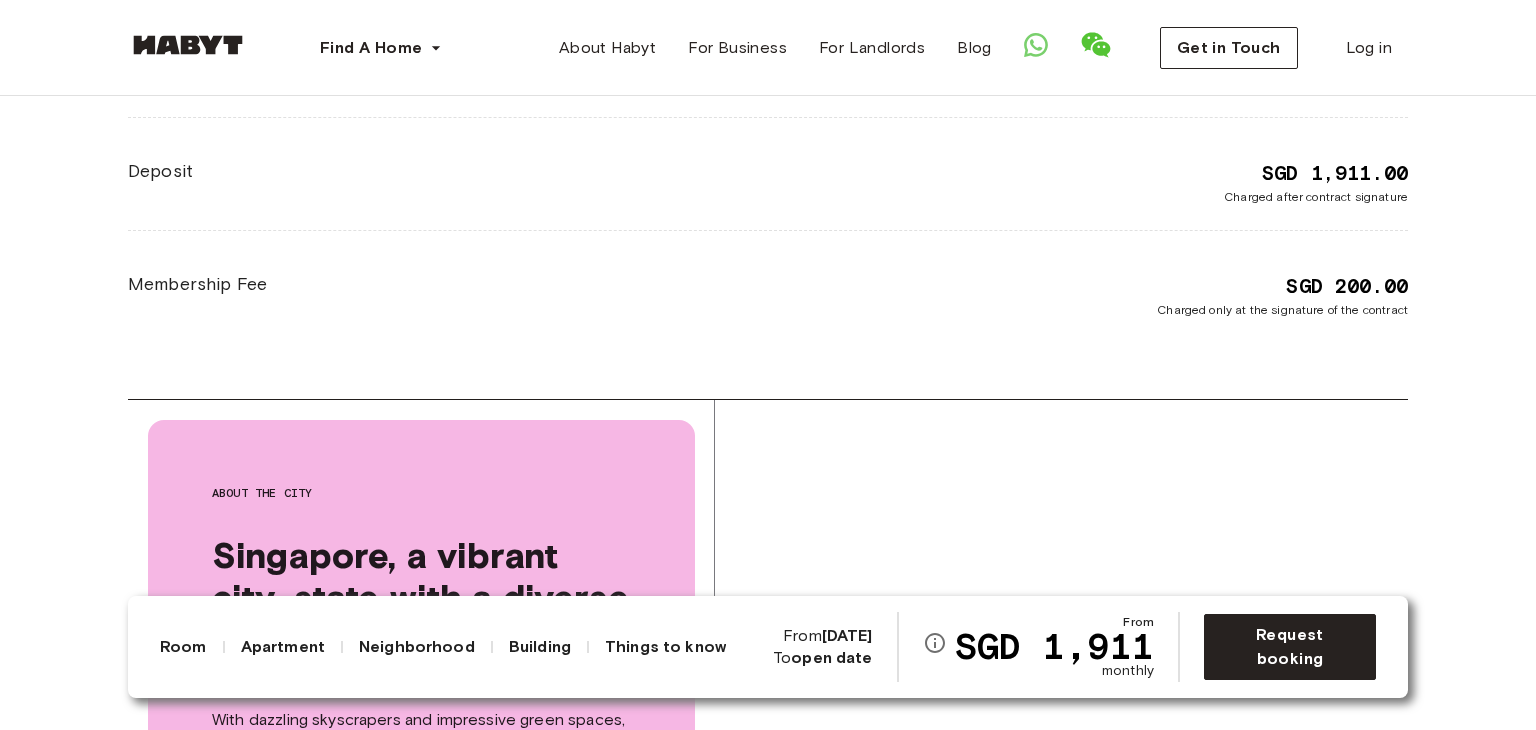 scroll, scrollTop: 3080, scrollLeft: 0, axis: vertical 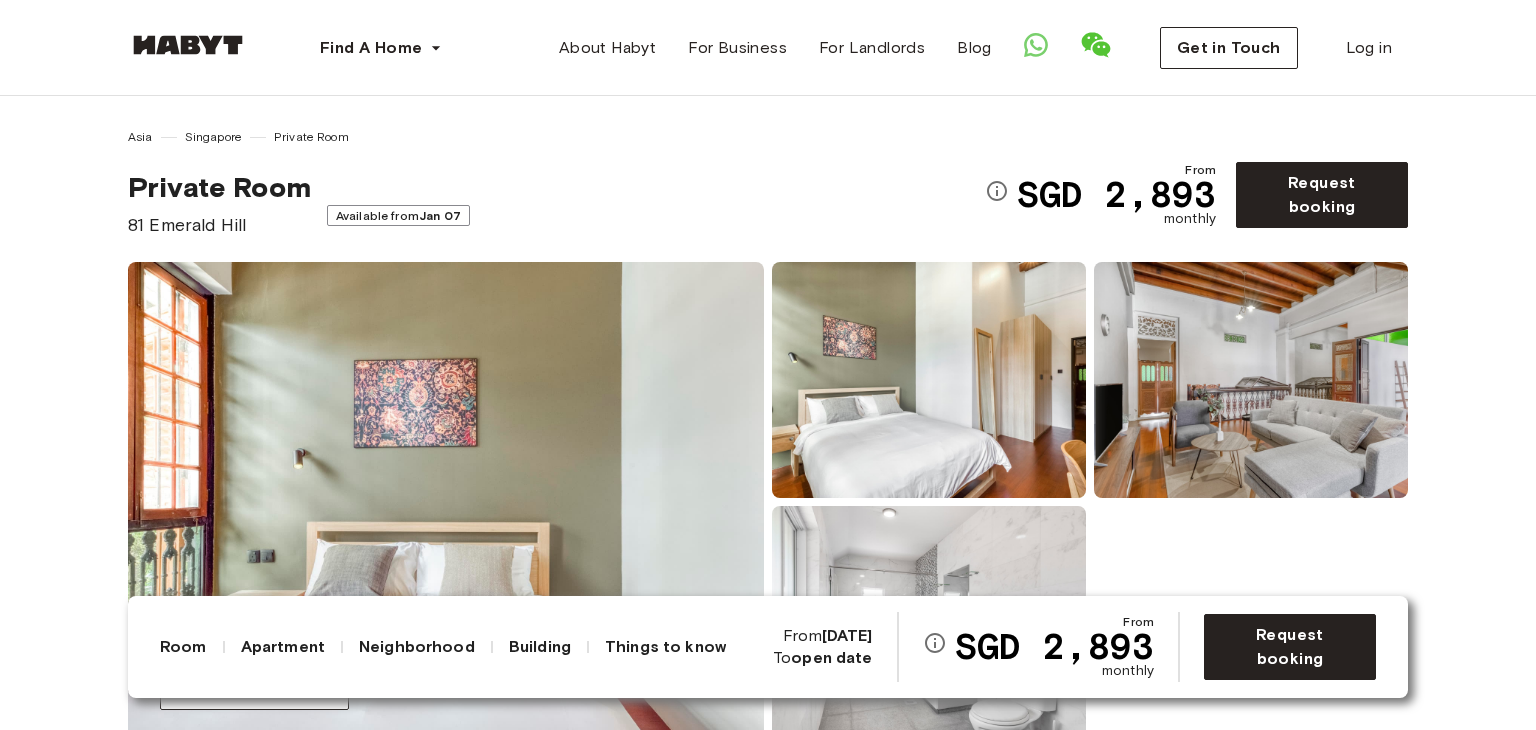 click at bounding box center [446, 502] 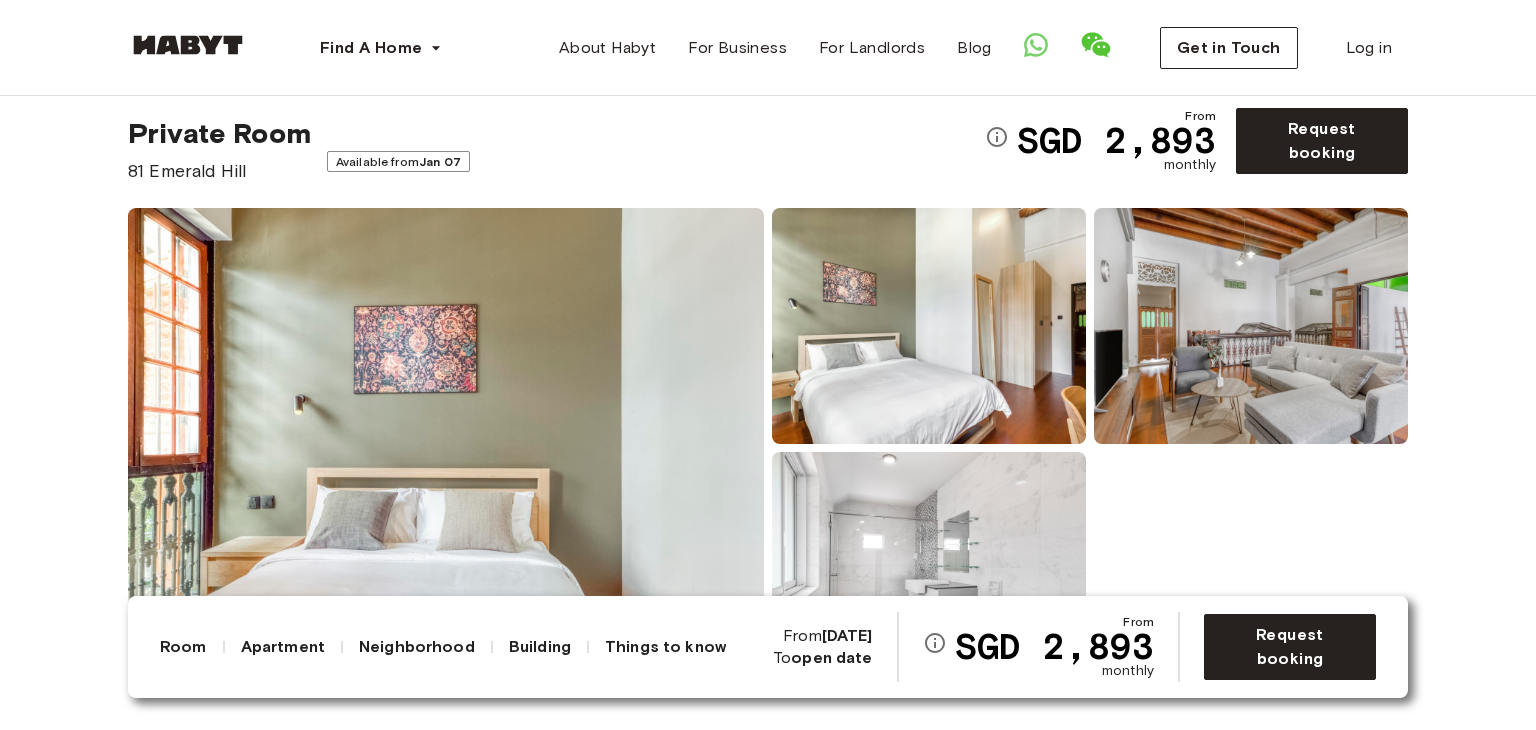 scroll, scrollTop: 0, scrollLeft: 0, axis: both 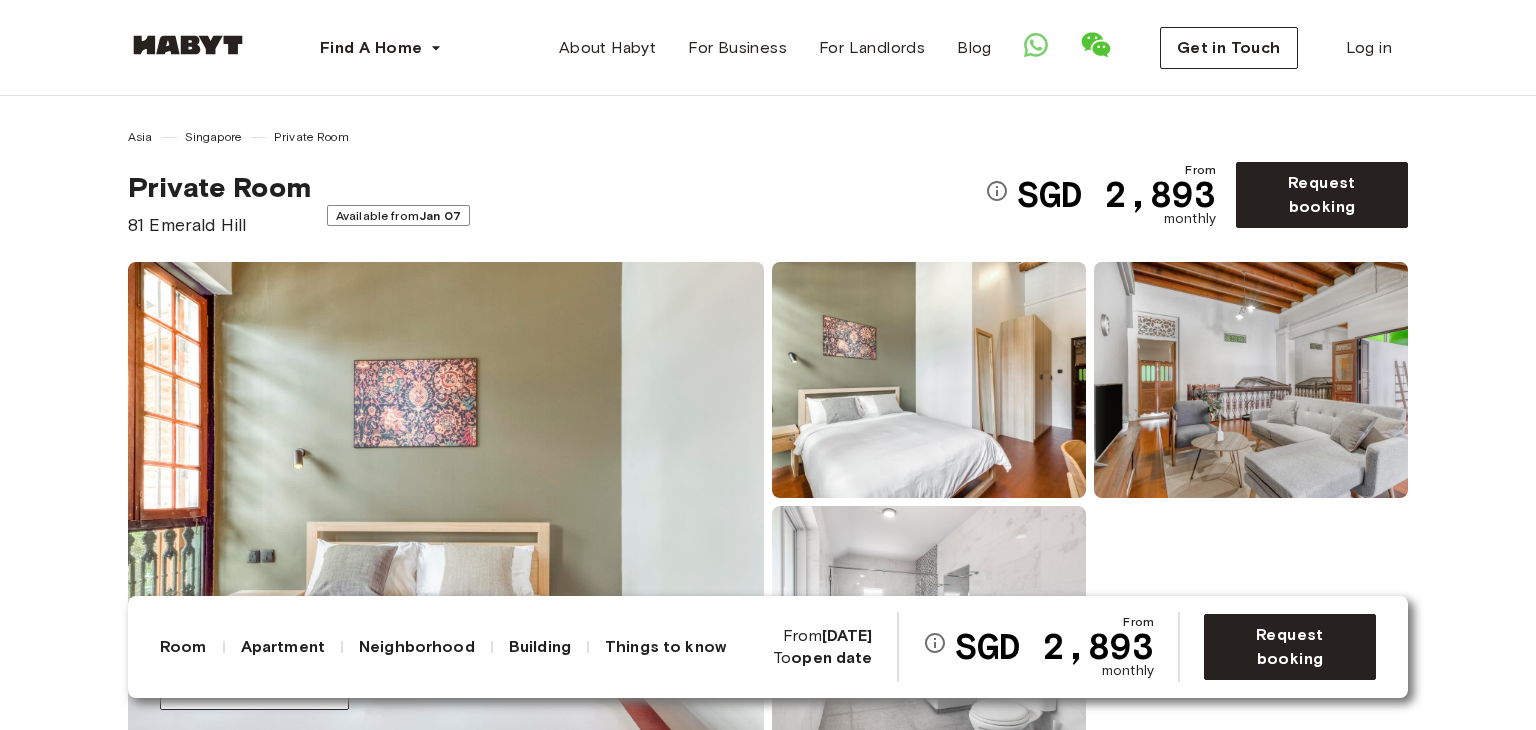 click on "Apartment" at bounding box center [283, 647] 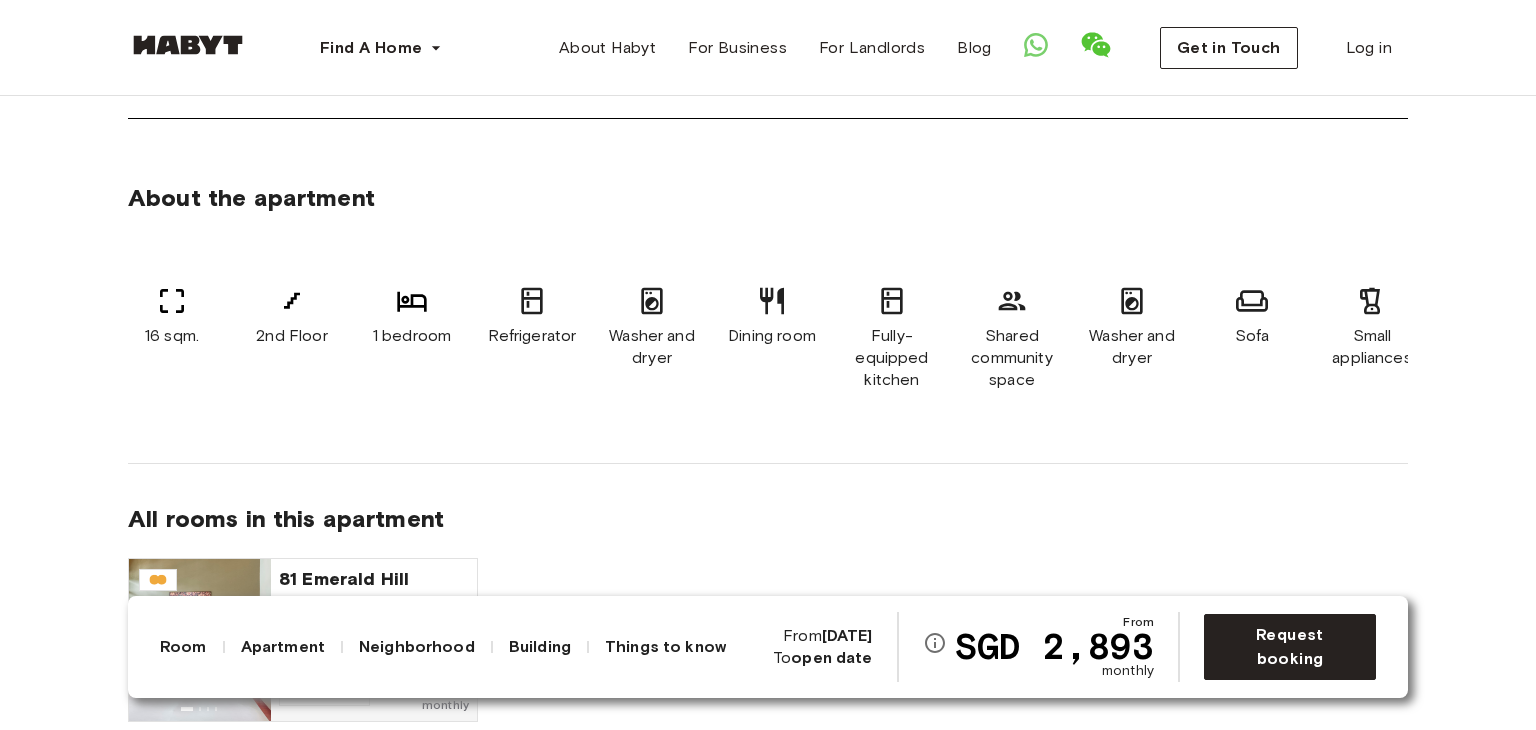 scroll, scrollTop: 1097, scrollLeft: 0, axis: vertical 